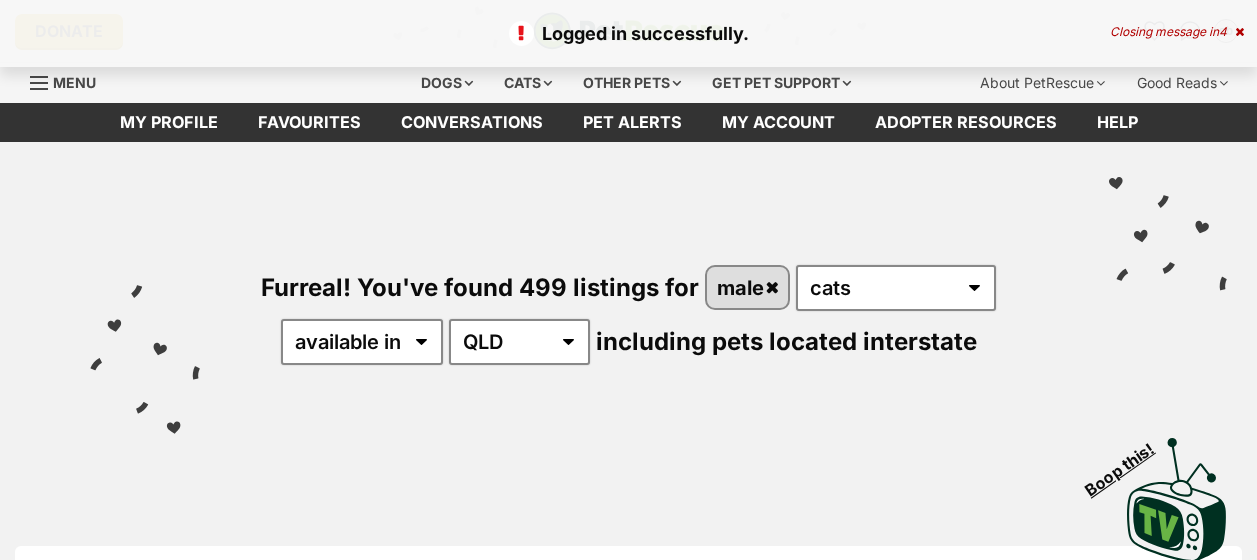 scroll, scrollTop: 0, scrollLeft: 0, axis: both 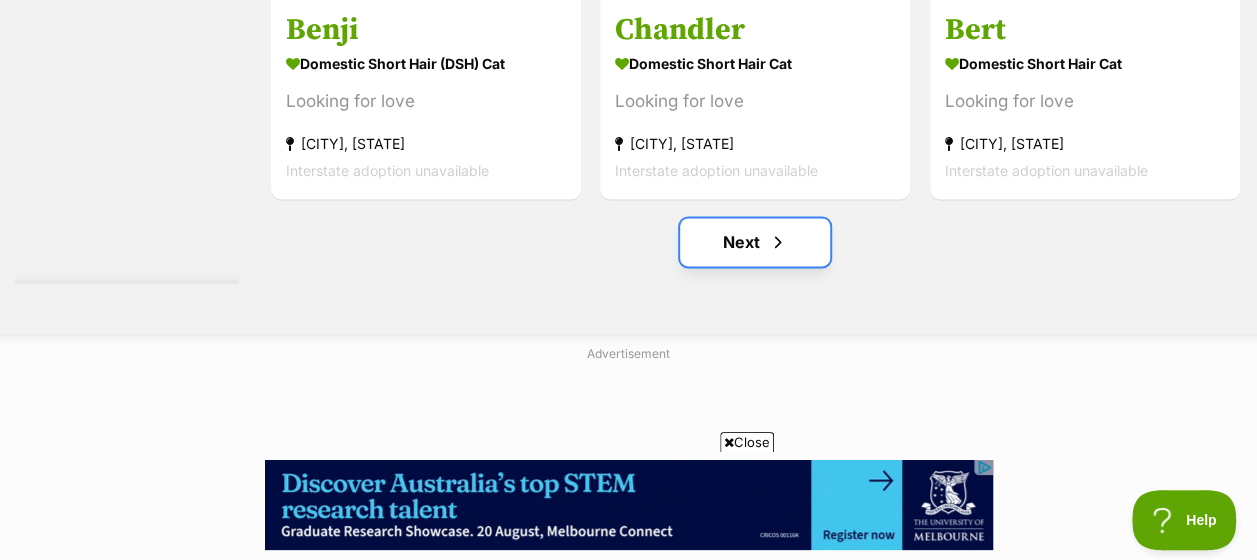 click on "Next" at bounding box center (755, 242) 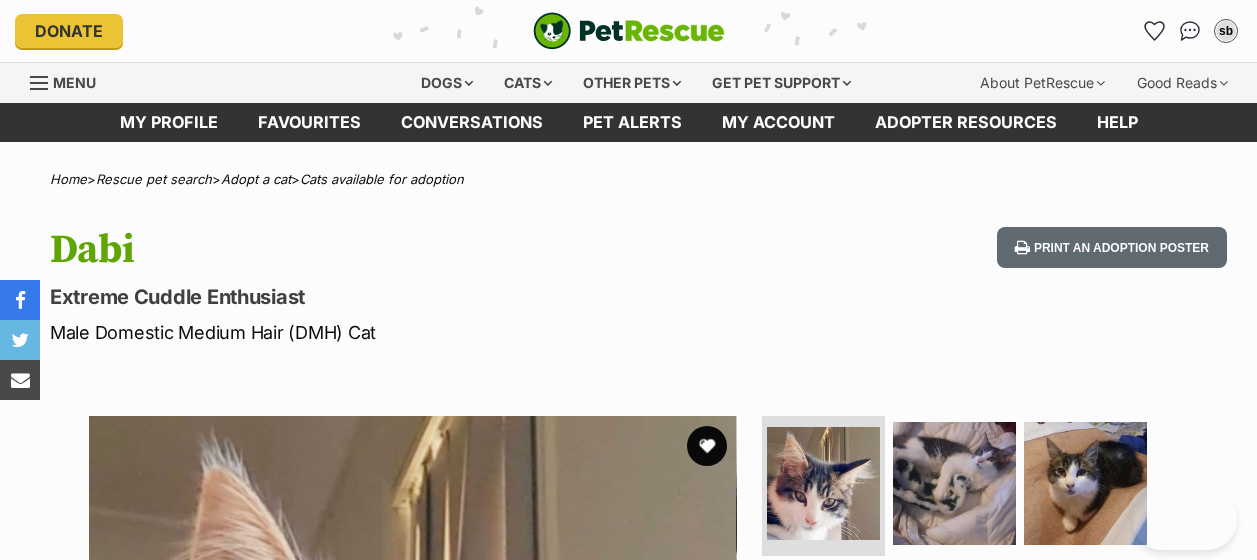 scroll, scrollTop: 0, scrollLeft: 0, axis: both 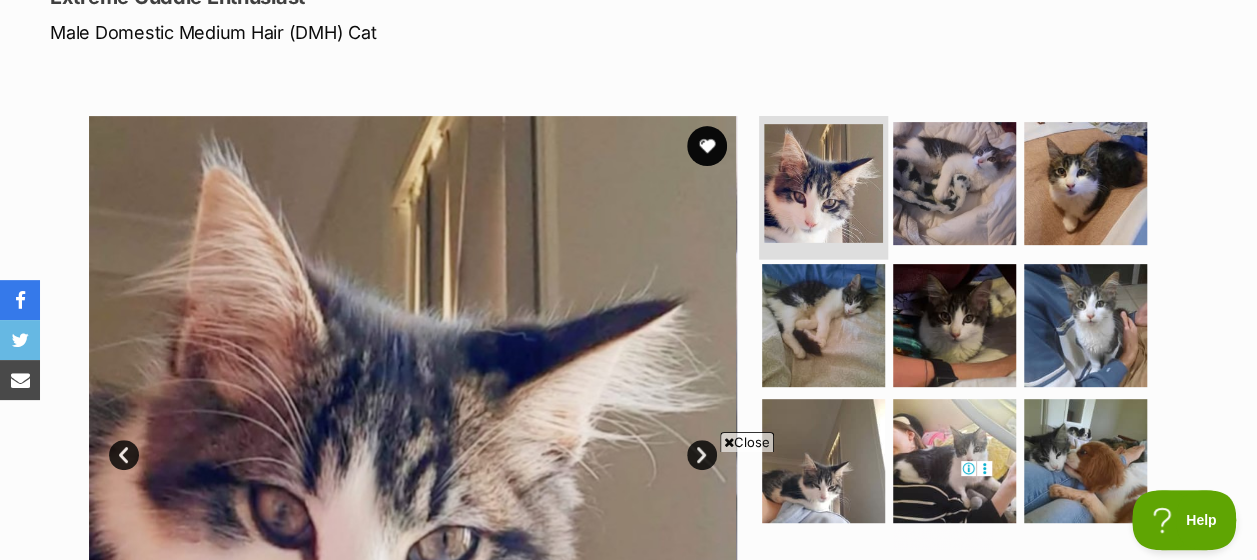 click at bounding box center (823, 183) 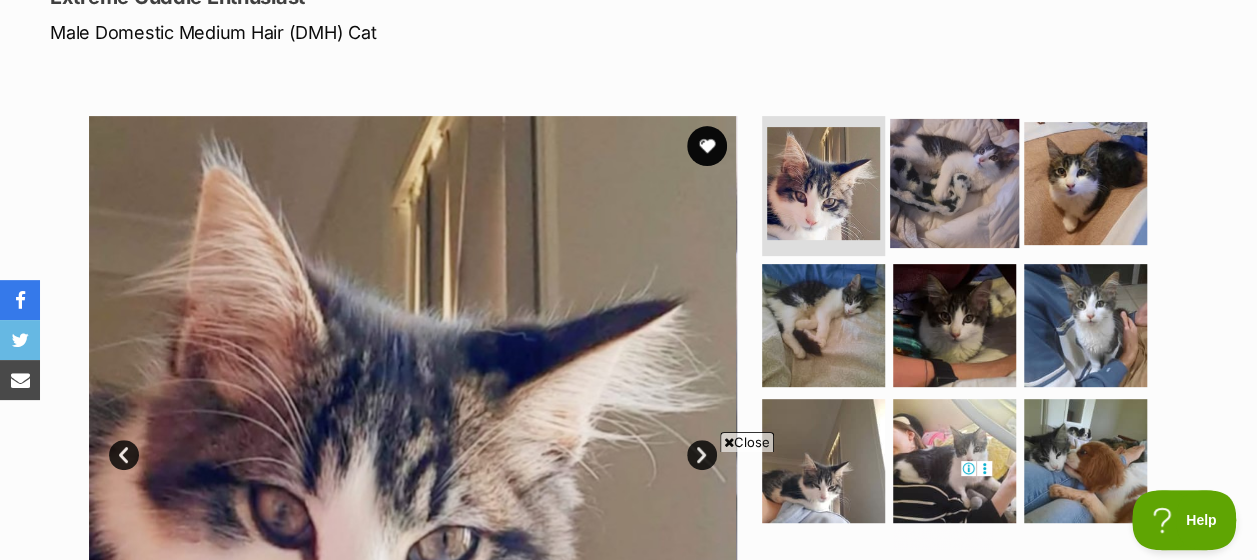 click at bounding box center (954, 183) 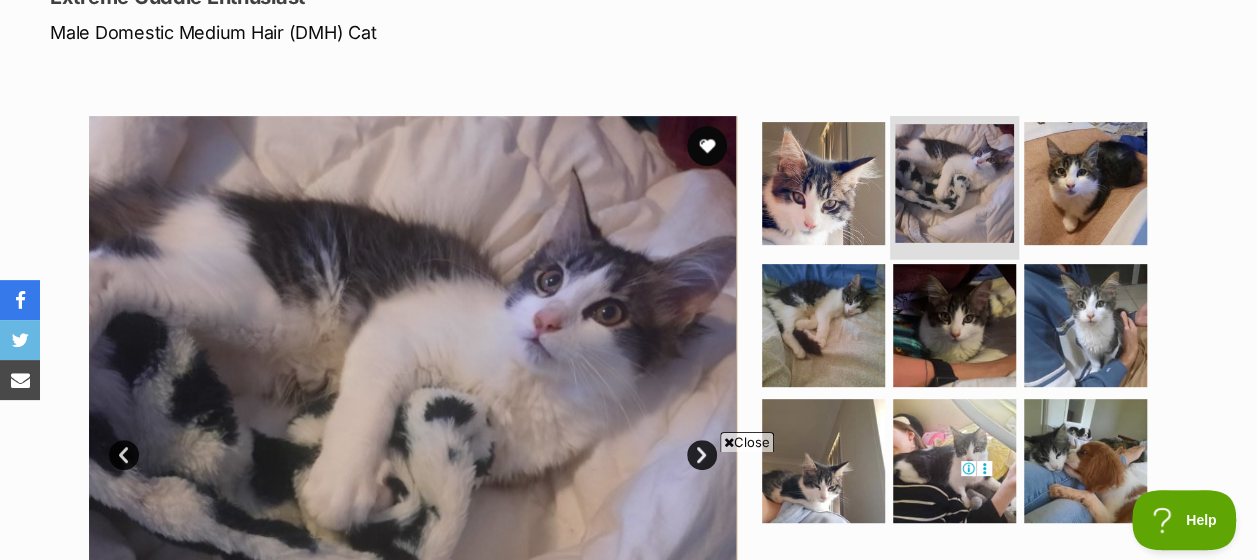 scroll, scrollTop: 500, scrollLeft: 0, axis: vertical 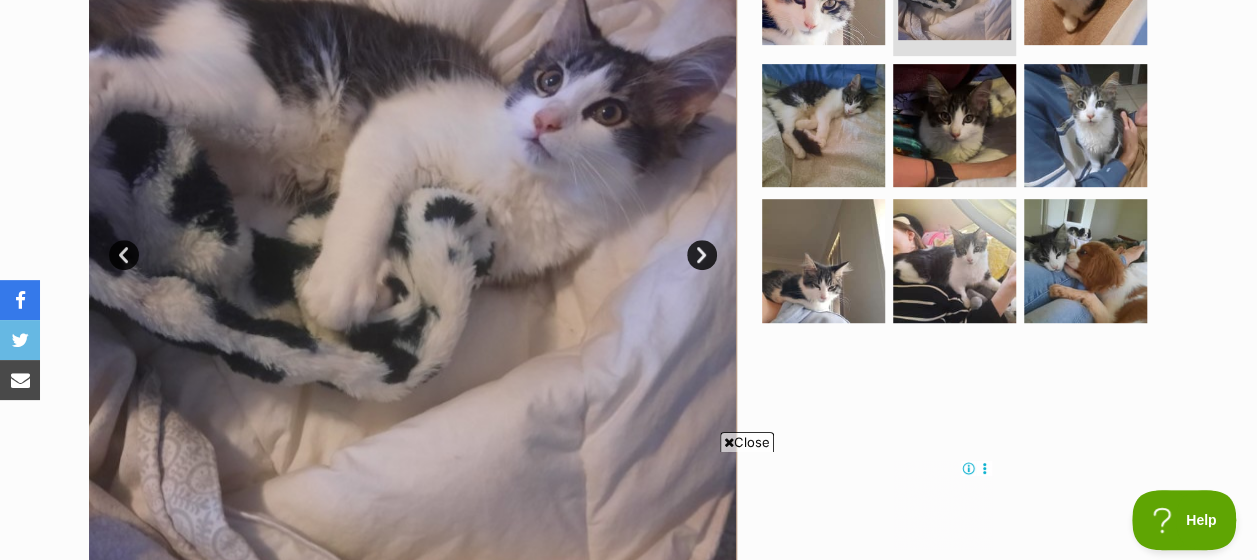 click on "Next" at bounding box center (702, 255) 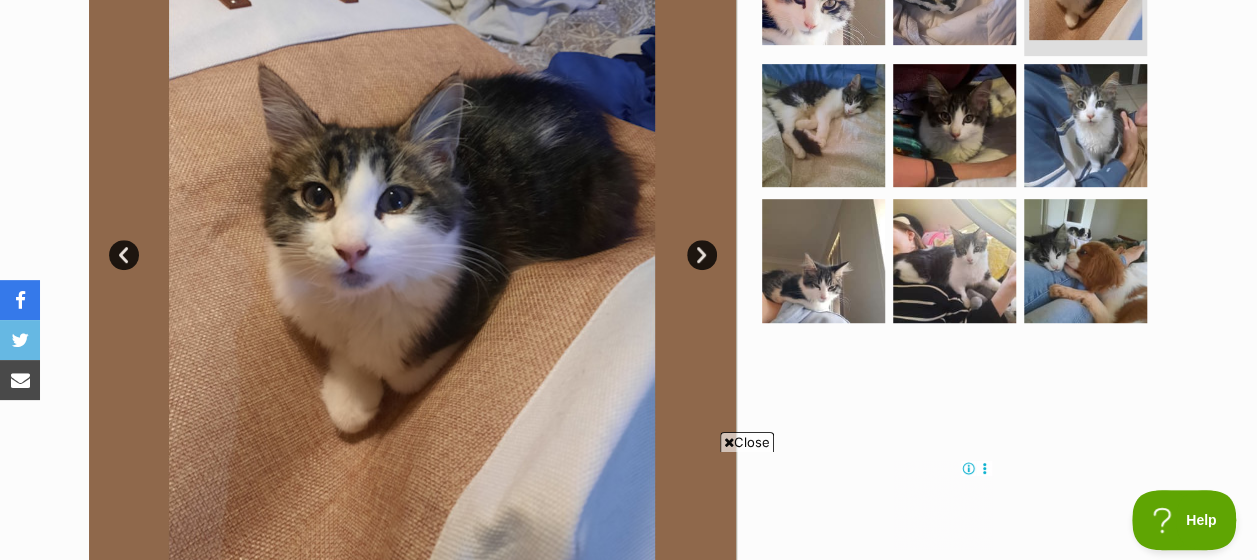 click on "Next" at bounding box center (702, 255) 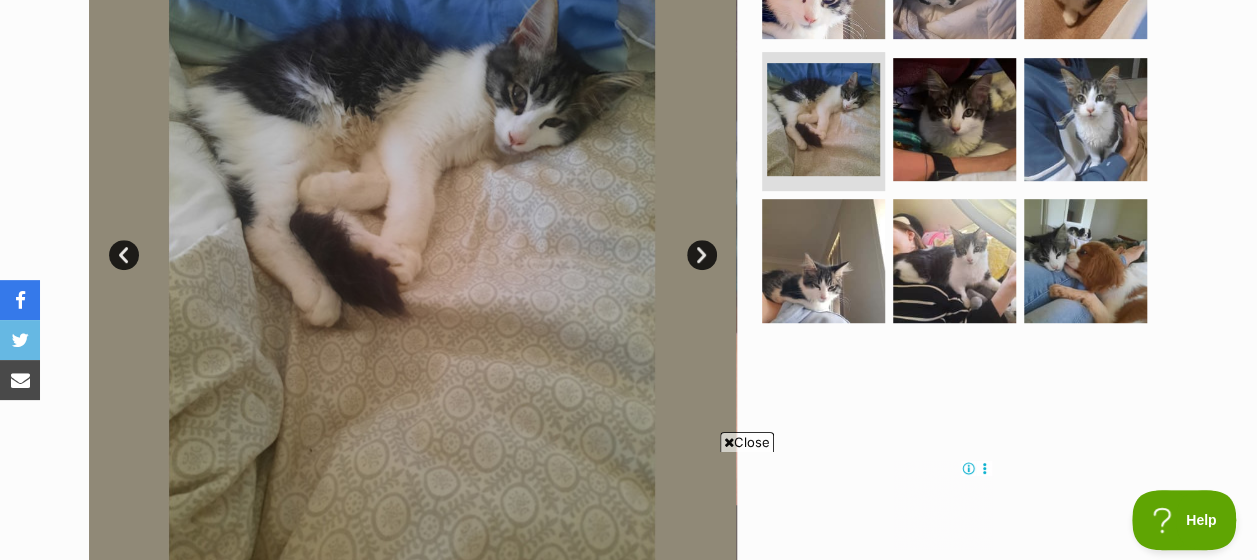 click on "Next" at bounding box center [702, 255] 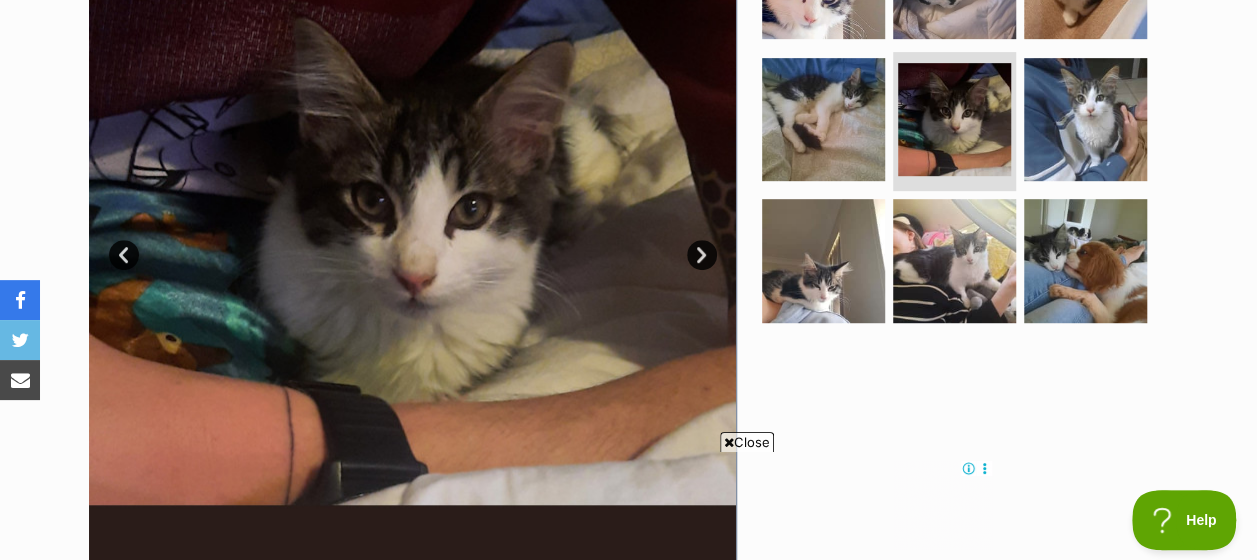 click on "Next" at bounding box center (702, 255) 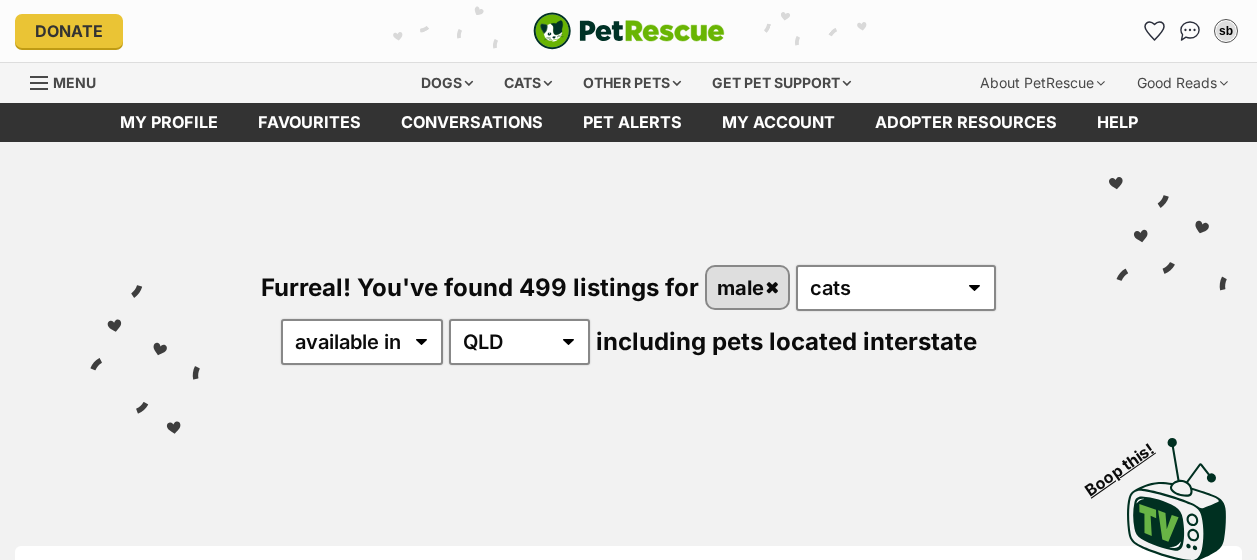 scroll, scrollTop: 400, scrollLeft: 0, axis: vertical 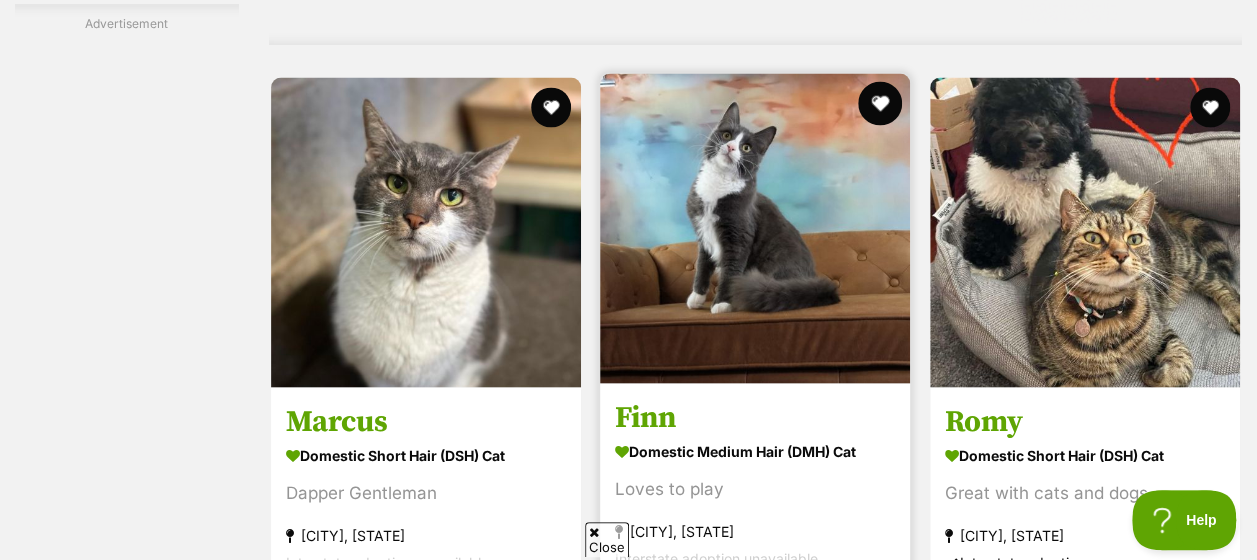 click at bounding box center (881, 103) 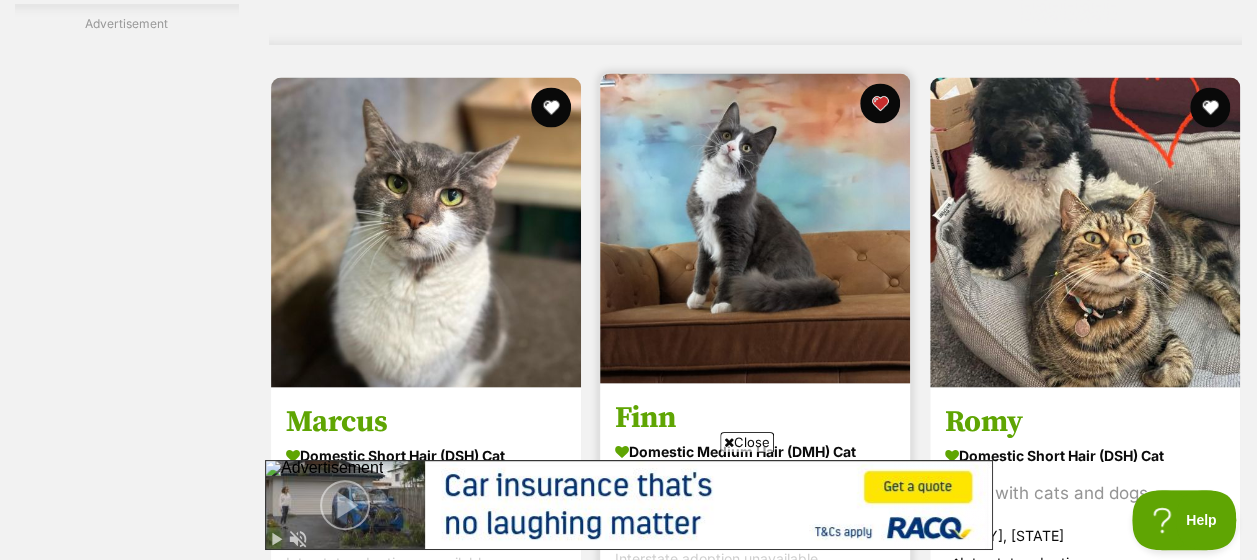 scroll, scrollTop: 0, scrollLeft: 0, axis: both 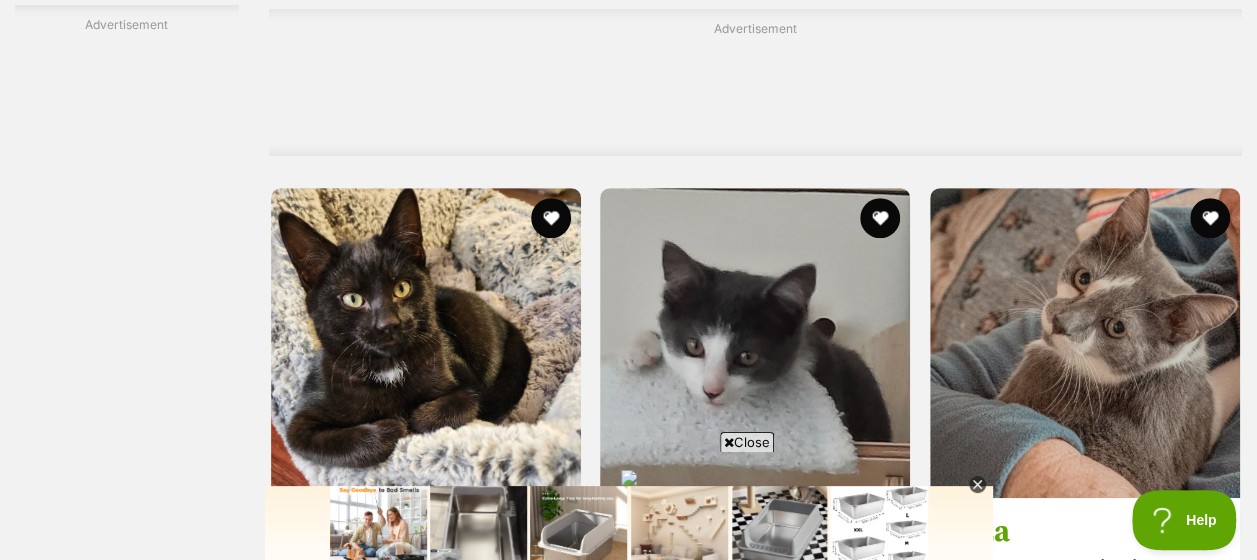 click 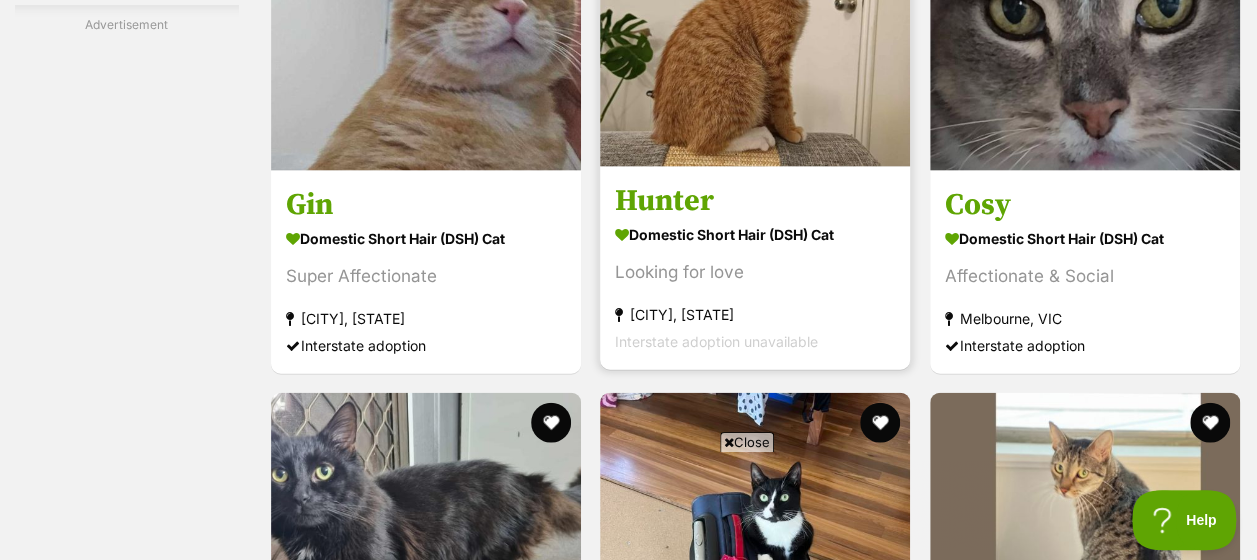 scroll, scrollTop: 10000, scrollLeft: 0, axis: vertical 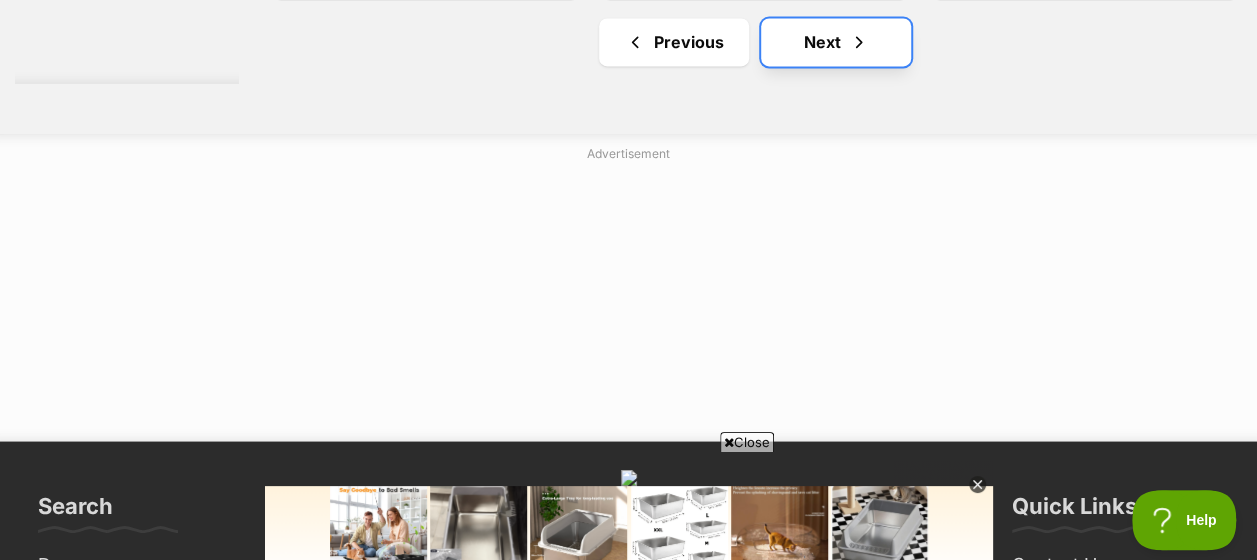click on "Next" at bounding box center [836, 42] 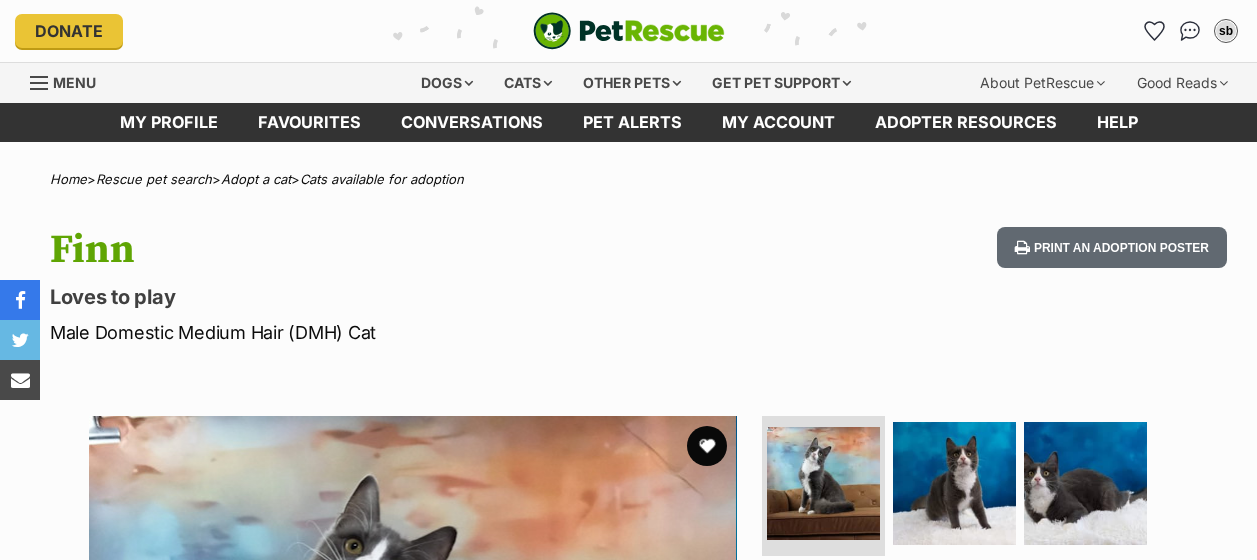 scroll, scrollTop: 0, scrollLeft: 0, axis: both 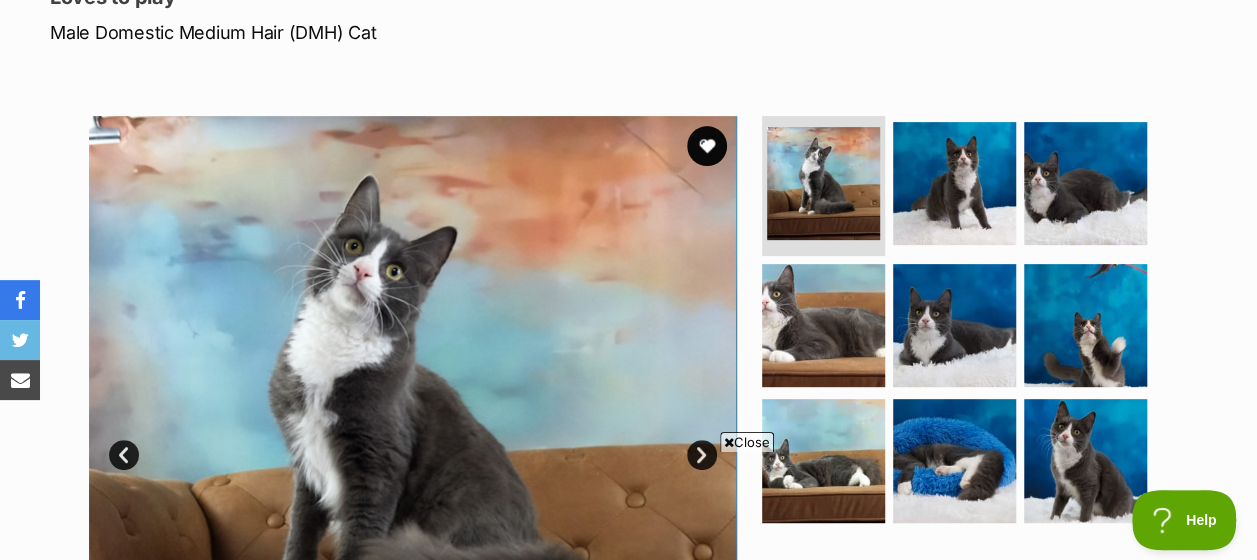 click on "Close" at bounding box center [629, 505] 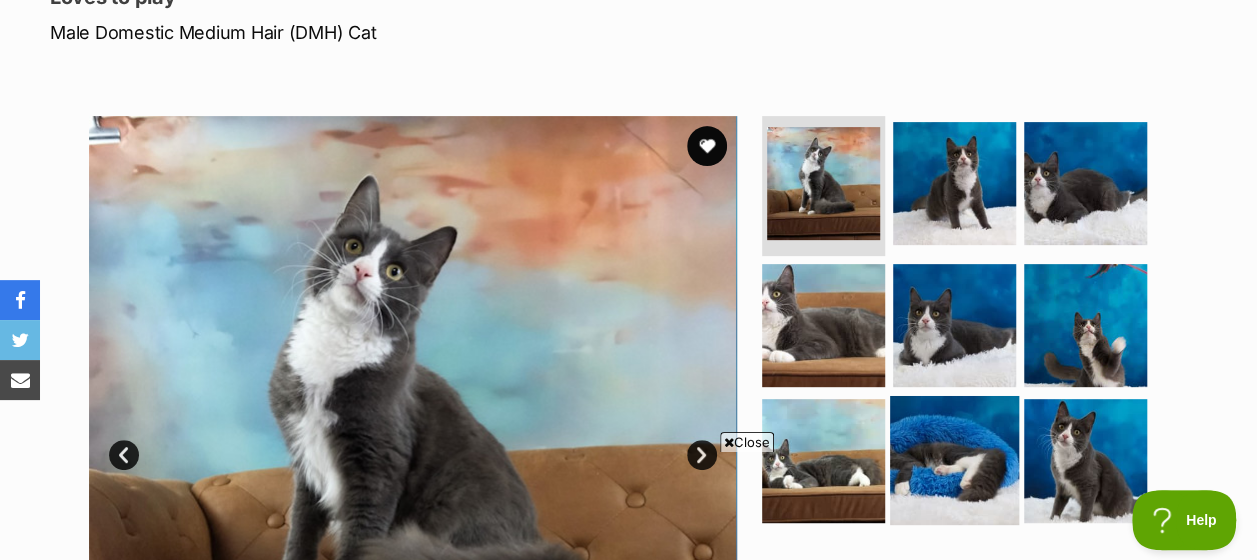 scroll, scrollTop: 0, scrollLeft: 0, axis: both 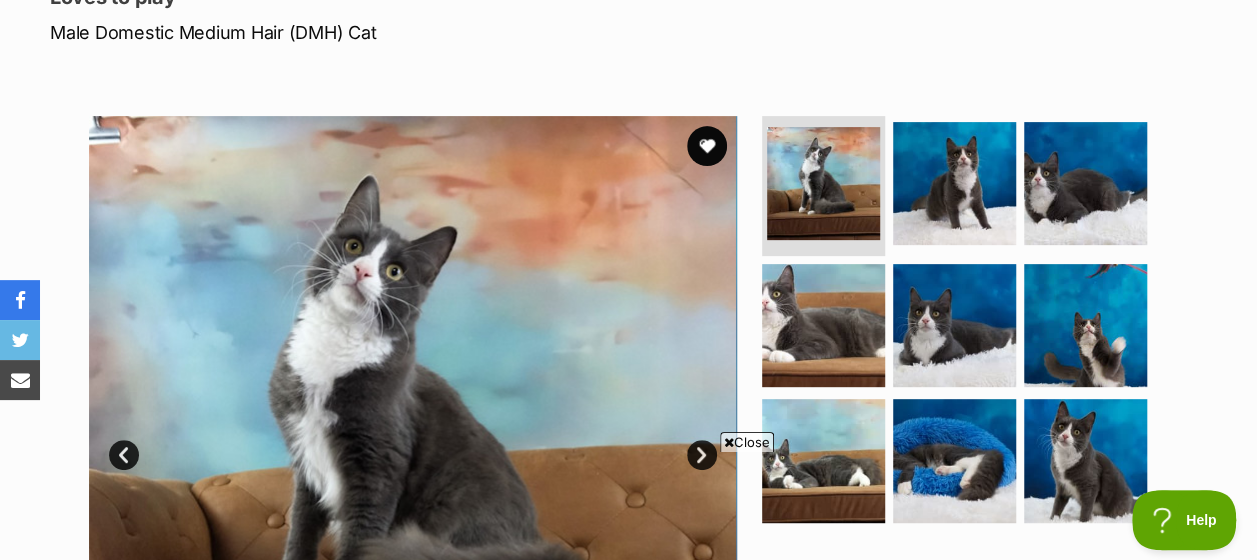 click on "Close" at bounding box center (747, 442) 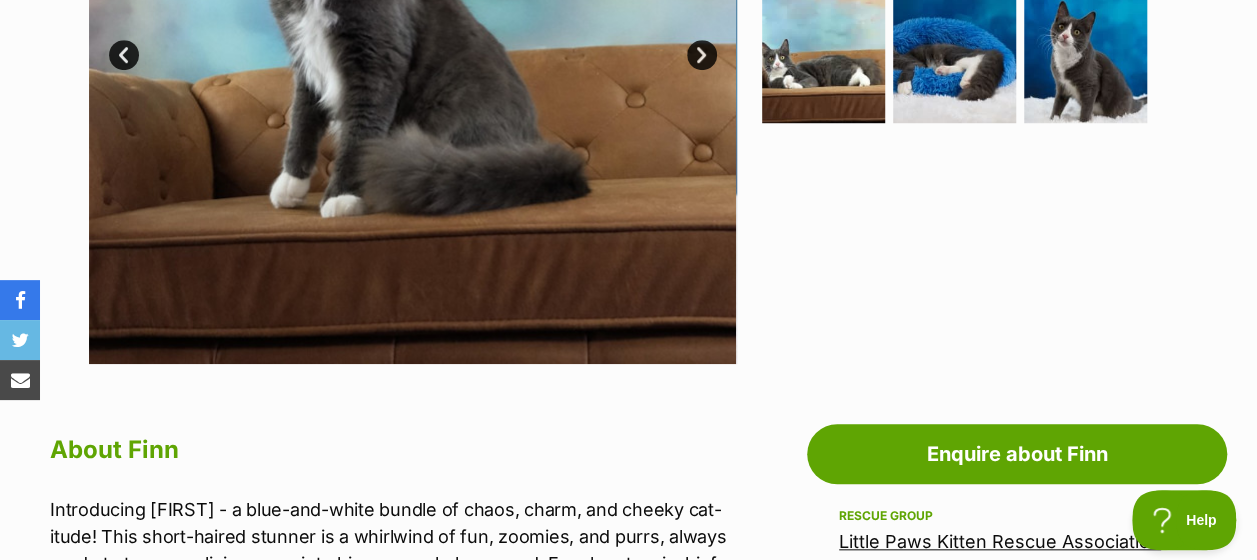 scroll, scrollTop: 1000, scrollLeft: 0, axis: vertical 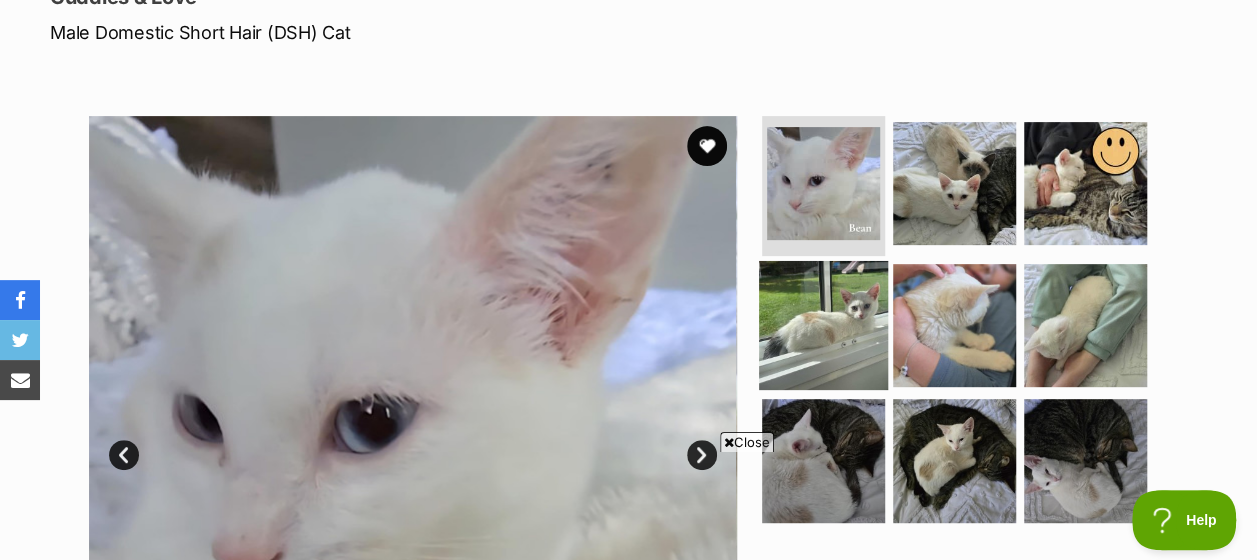 click at bounding box center (823, 324) 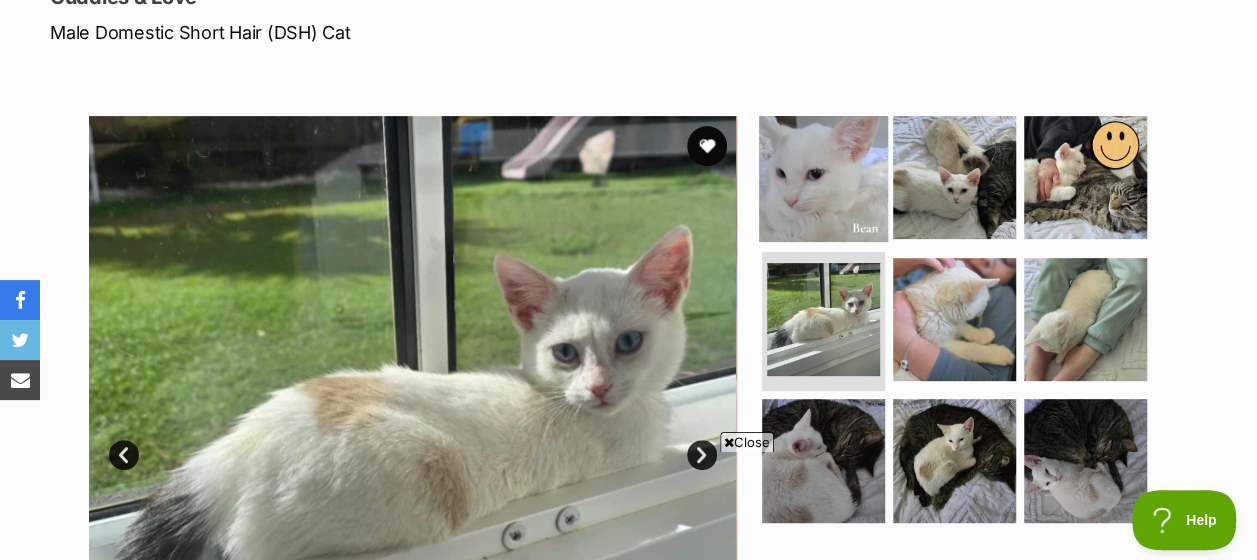 scroll, scrollTop: 0, scrollLeft: 0, axis: both 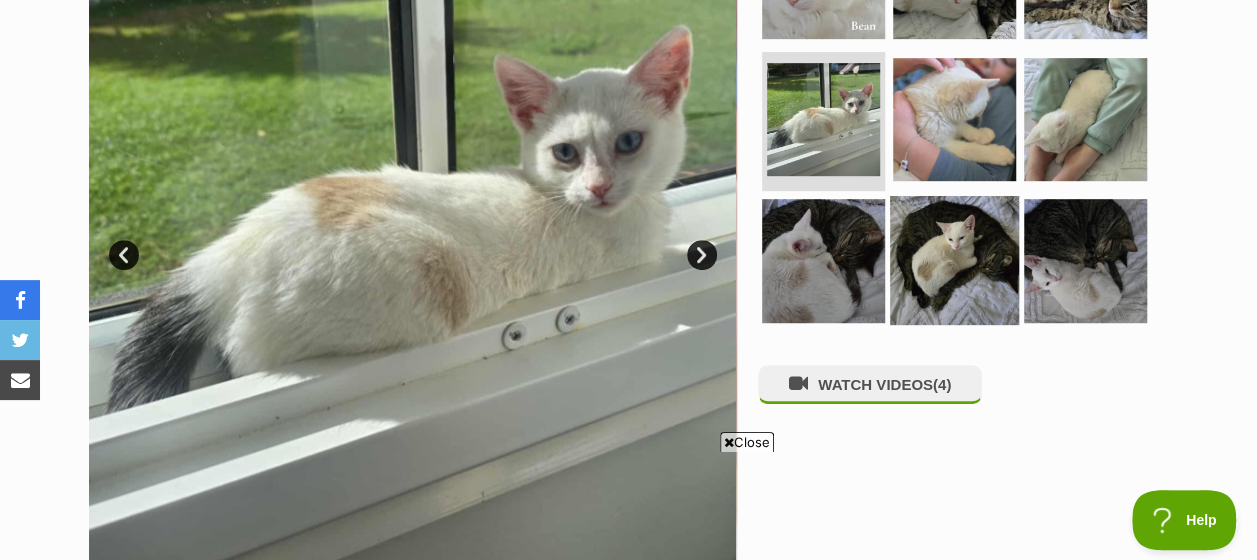 click at bounding box center [954, 260] 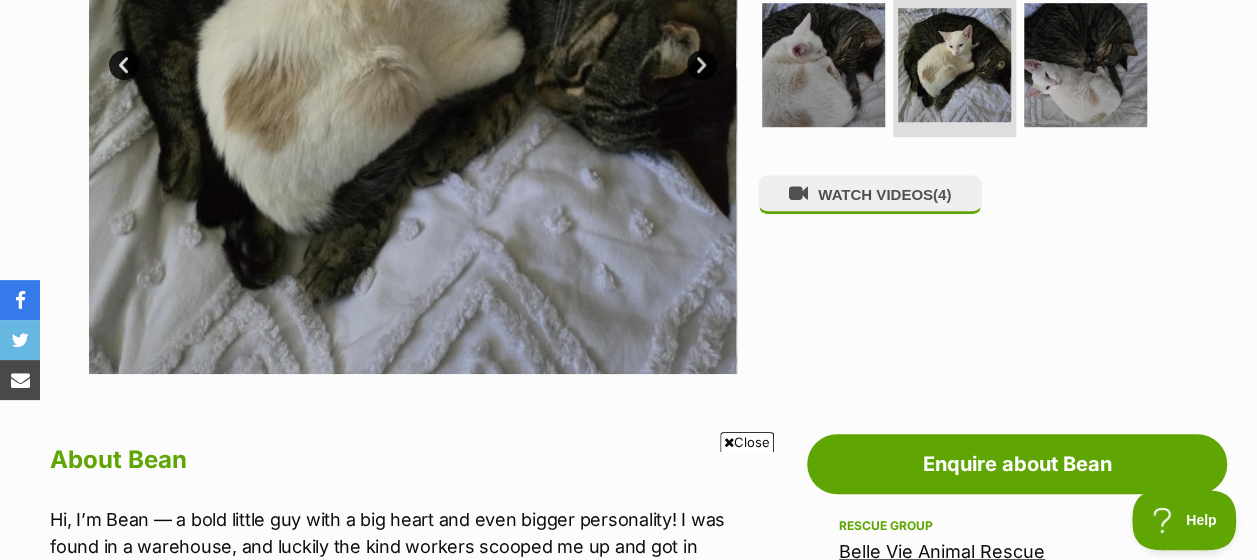 scroll, scrollTop: 1100, scrollLeft: 0, axis: vertical 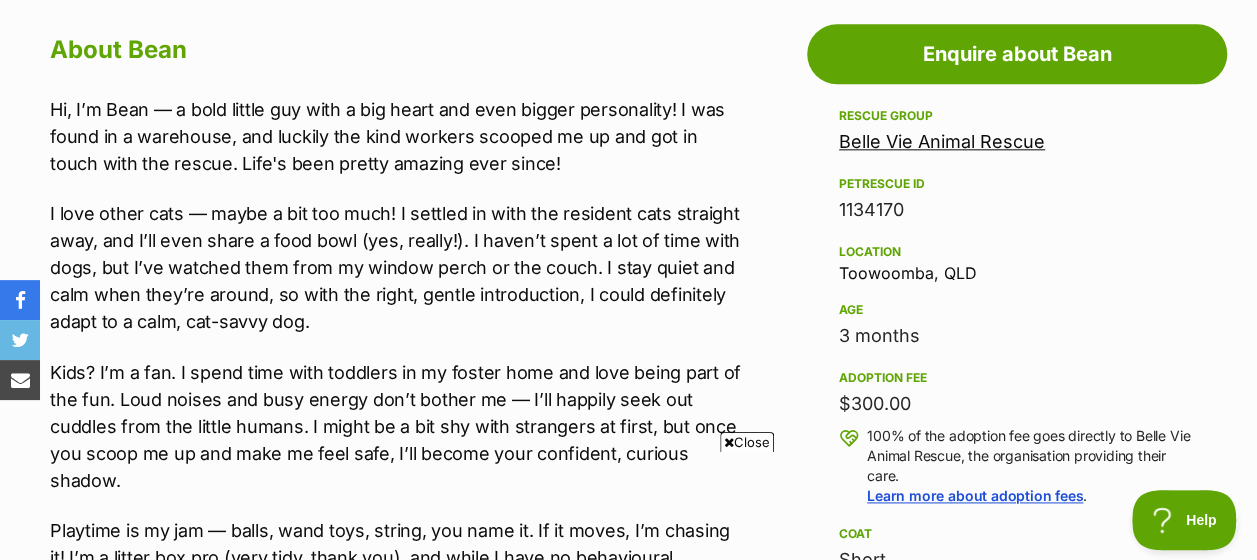 drag, startPoint x: 914, startPoint y: 144, endPoint x: 819, endPoint y: 180, distance: 101.59232 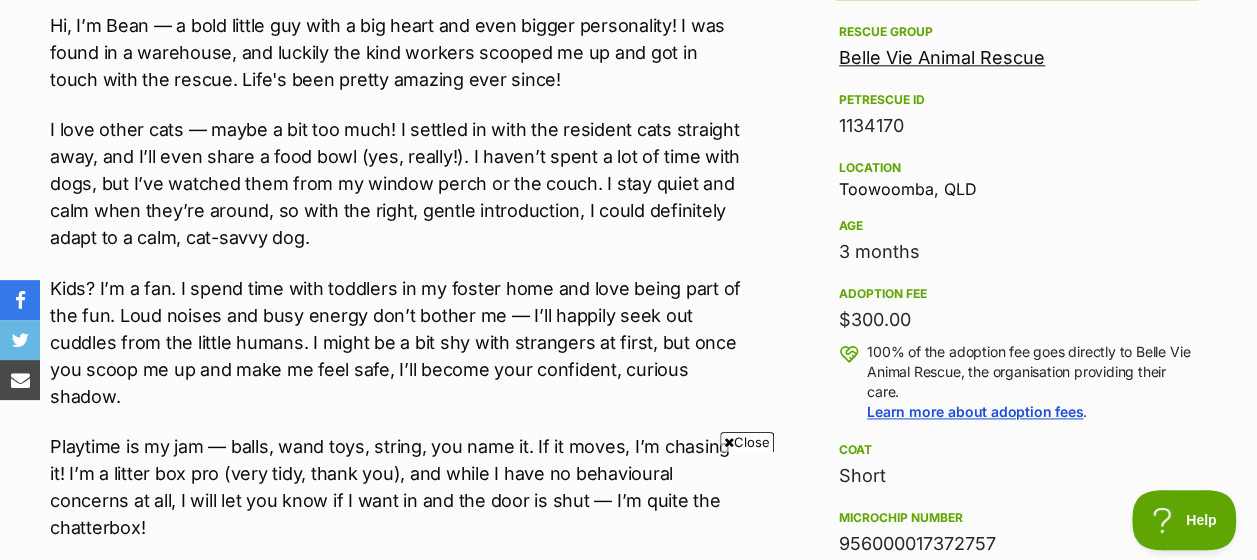 scroll, scrollTop: 1300, scrollLeft: 0, axis: vertical 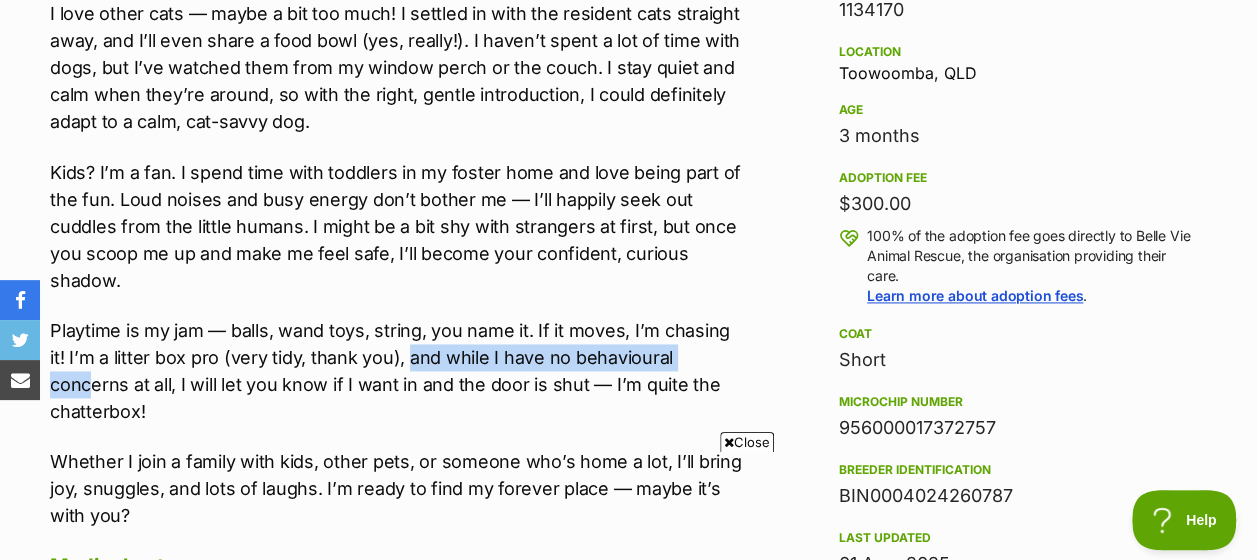 drag, startPoint x: 396, startPoint y: 356, endPoint x: 687, endPoint y: 353, distance: 291.01547 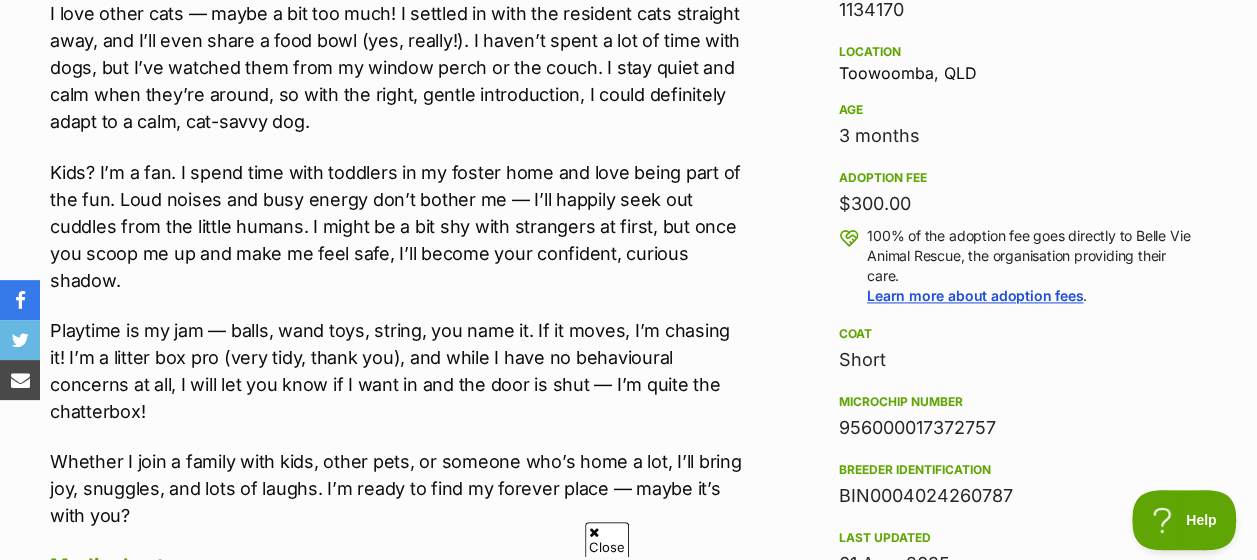 click on "Playtime is my jam — balls, wand toys, string, you name it. If it moves, I’m chasing it! I’m a litter box pro (very tidy, thank you), and while I have no behavioural concerns at all, I will let you know if I want in and the door is shut — I’m quite the chatterbox!" at bounding box center [399, 371] 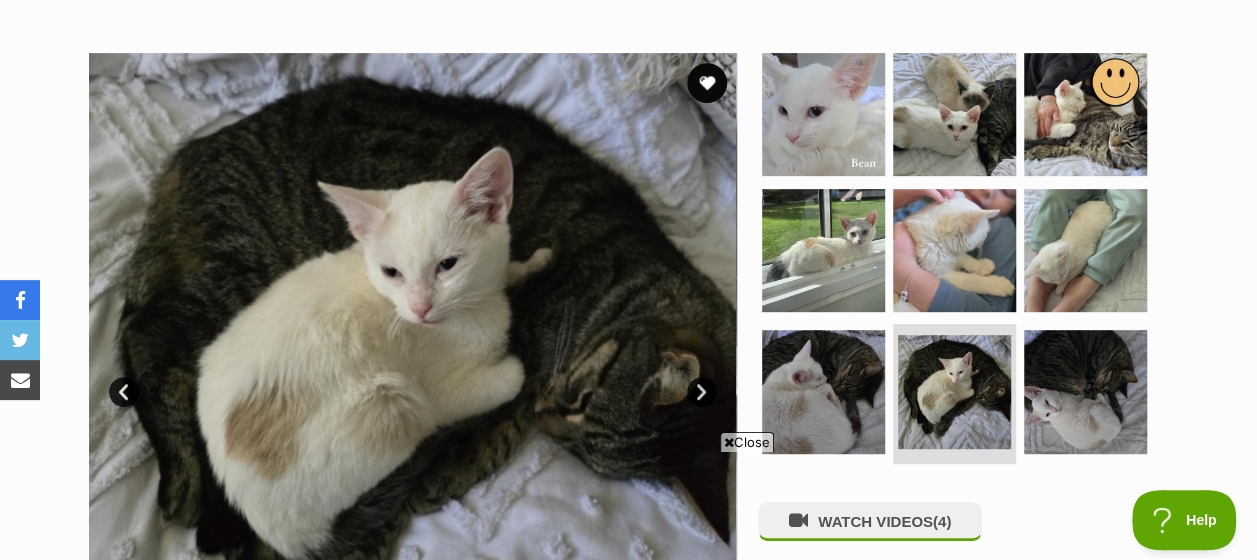 scroll, scrollTop: 200, scrollLeft: 0, axis: vertical 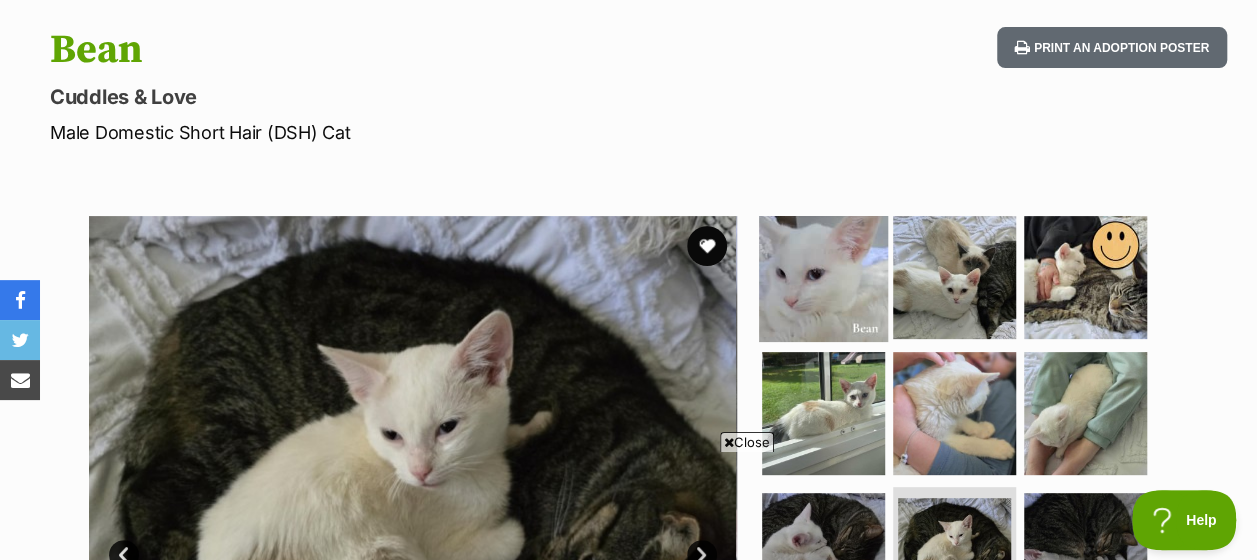 click at bounding box center [823, 277] 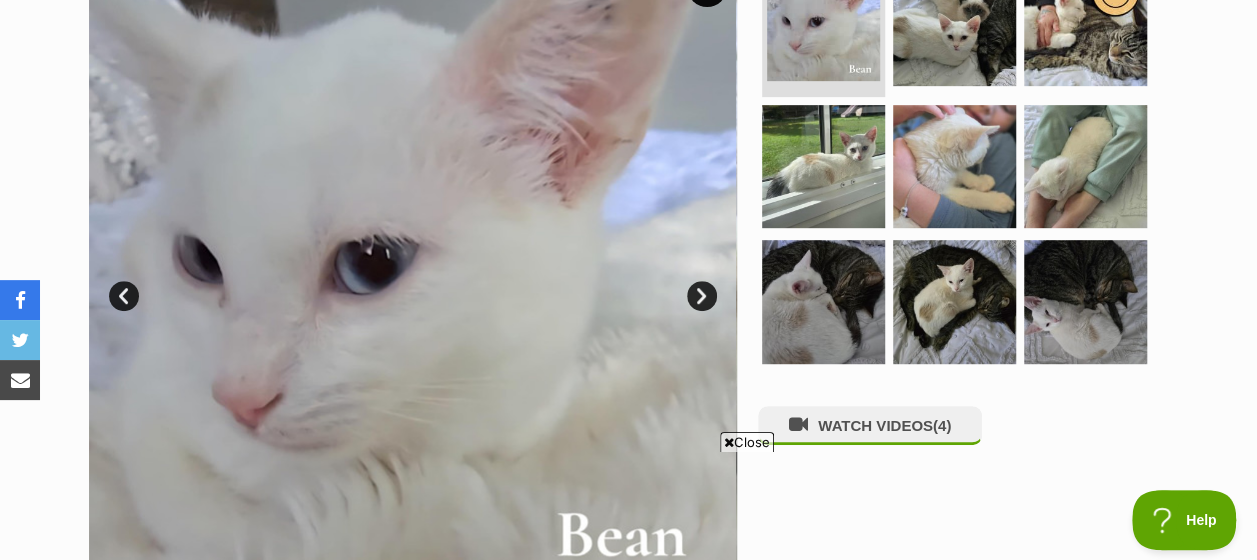 scroll, scrollTop: 500, scrollLeft: 0, axis: vertical 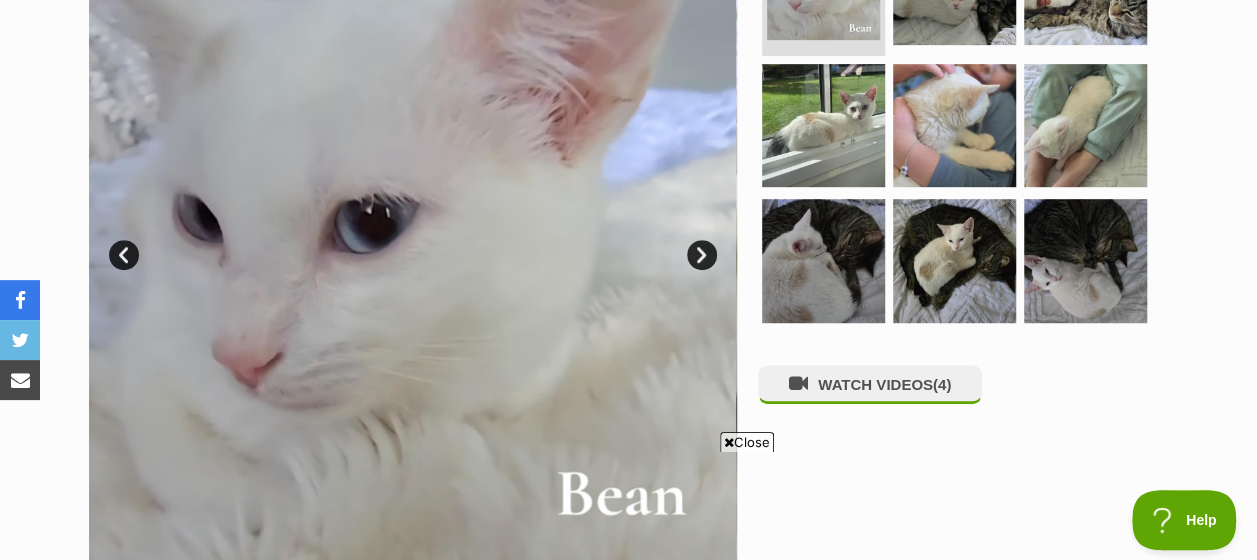 click on "Next" at bounding box center [702, 255] 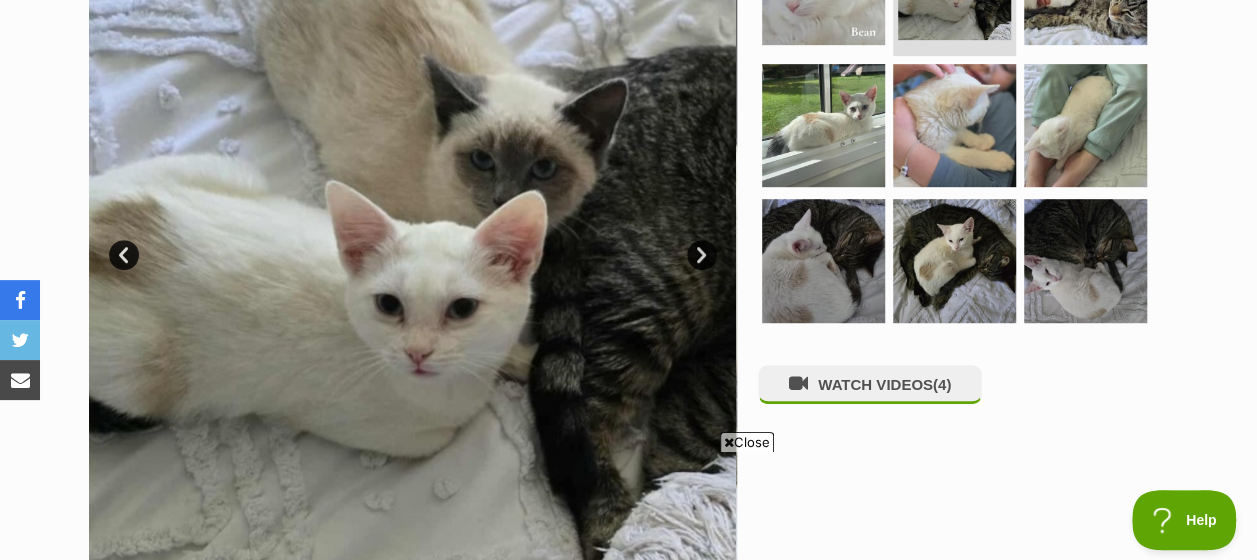 click on "Next" at bounding box center [702, 255] 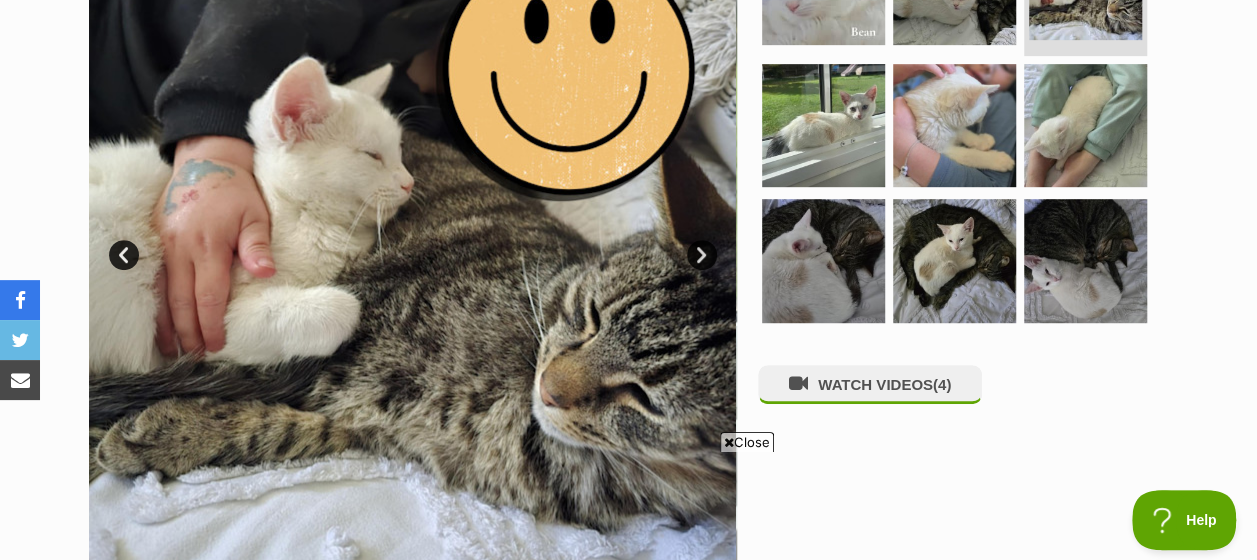 click on "Next" at bounding box center (702, 255) 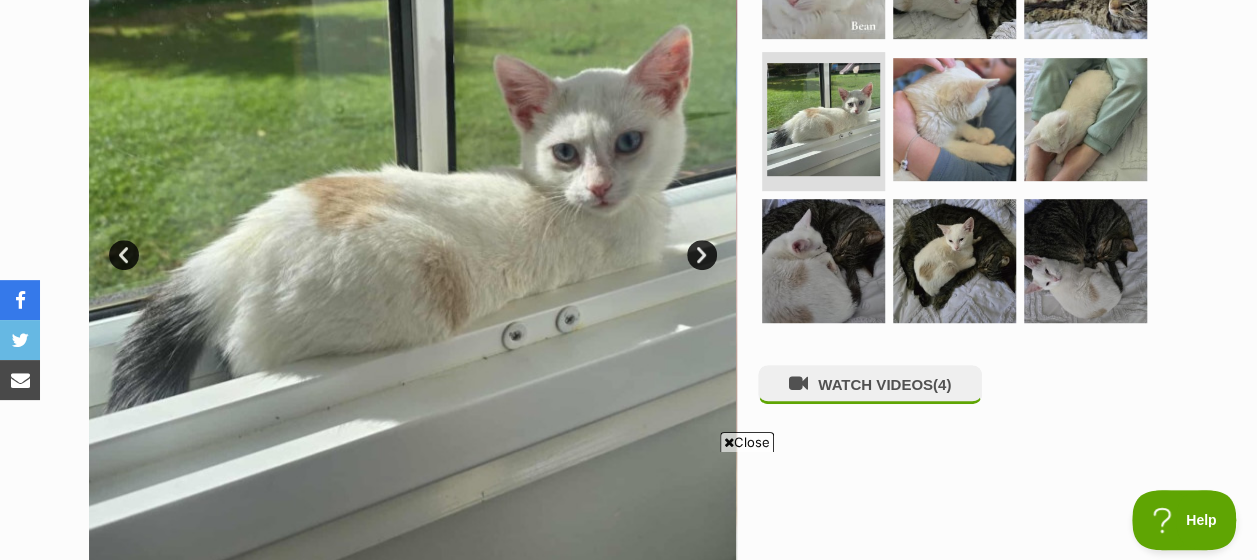 click on "Next" at bounding box center (702, 255) 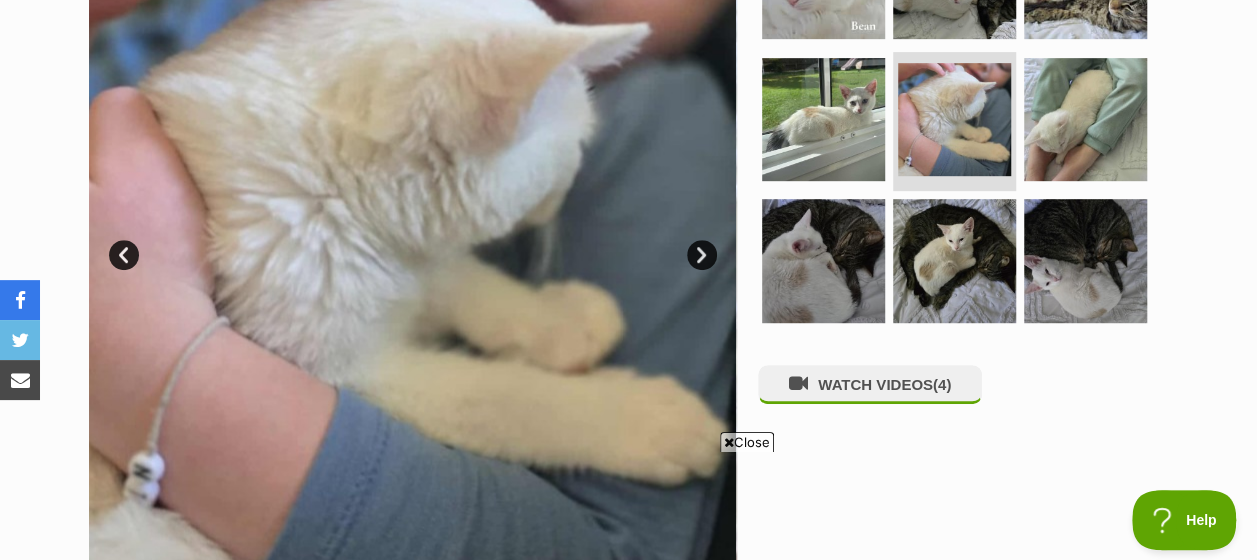 click on "Next" at bounding box center (702, 255) 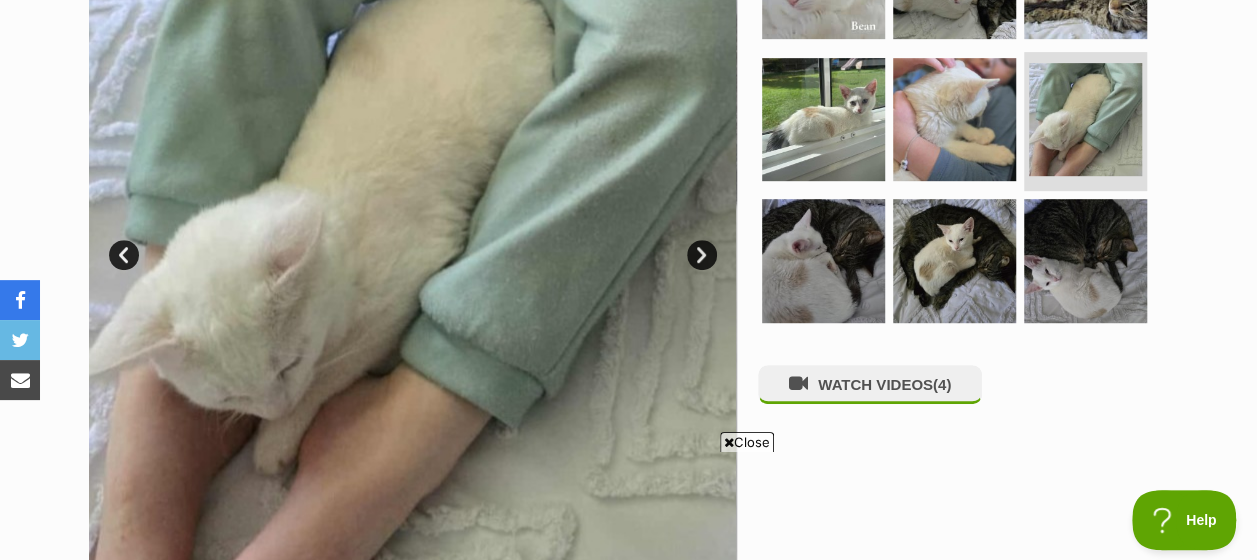 click on "Next" at bounding box center (702, 255) 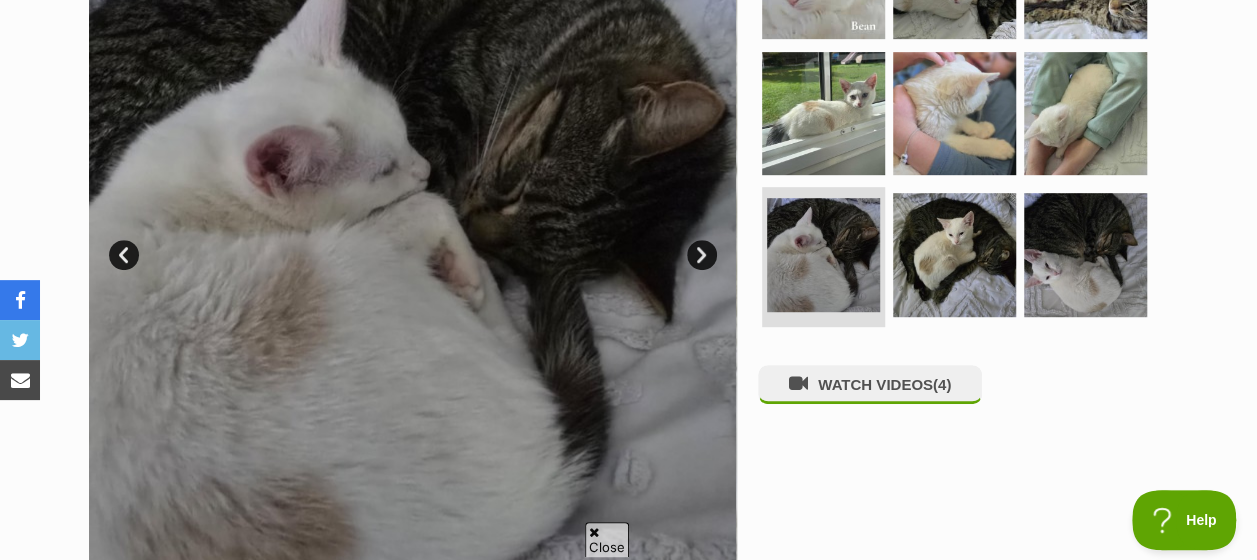 click on "Next" at bounding box center [702, 255] 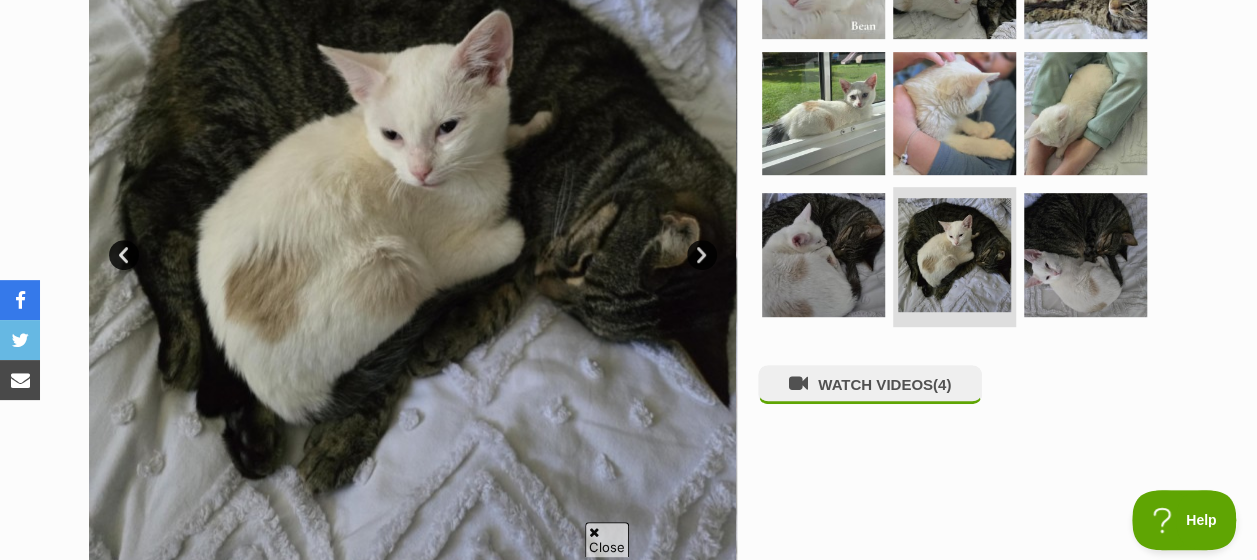 scroll, scrollTop: 0, scrollLeft: 0, axis: both 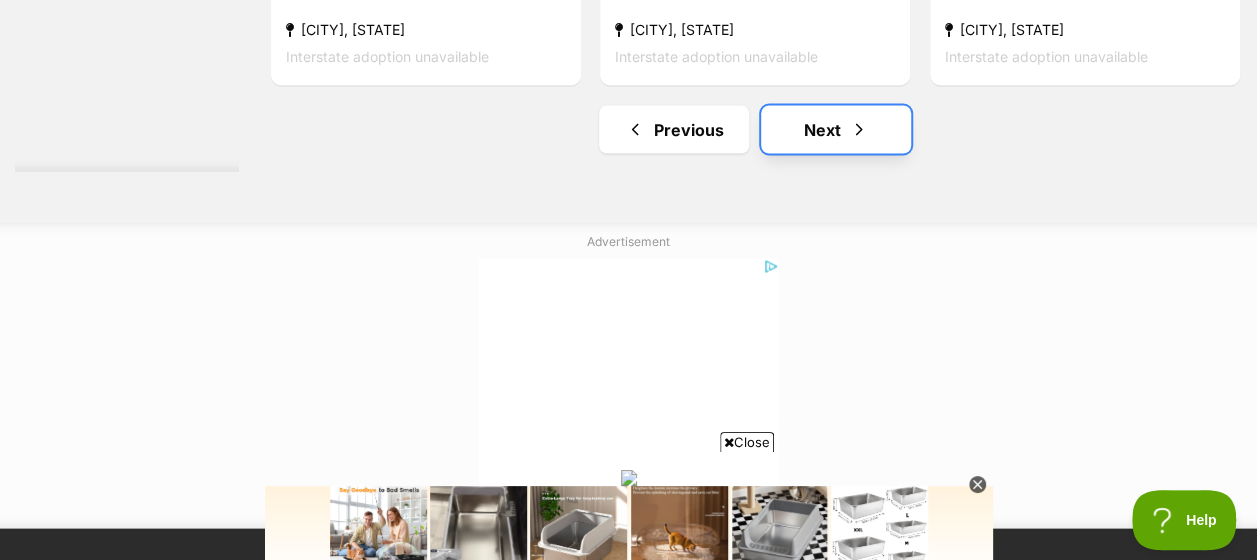 click on "Next" at bounding box center [836, 129] 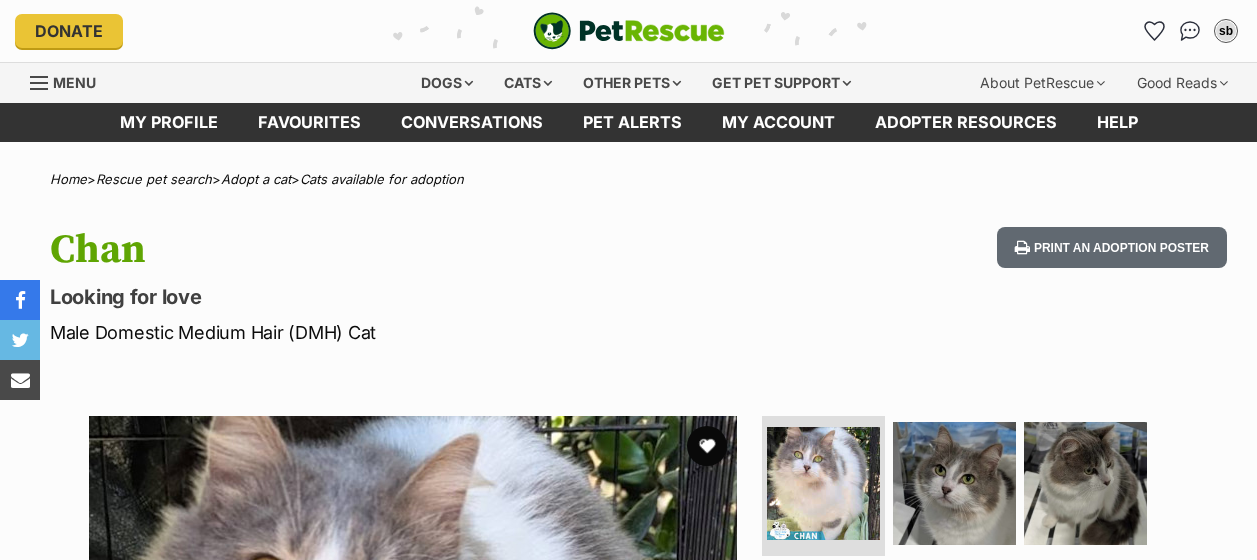 scroll, scrollTop: 0, scrollLeft: 0, axis: both 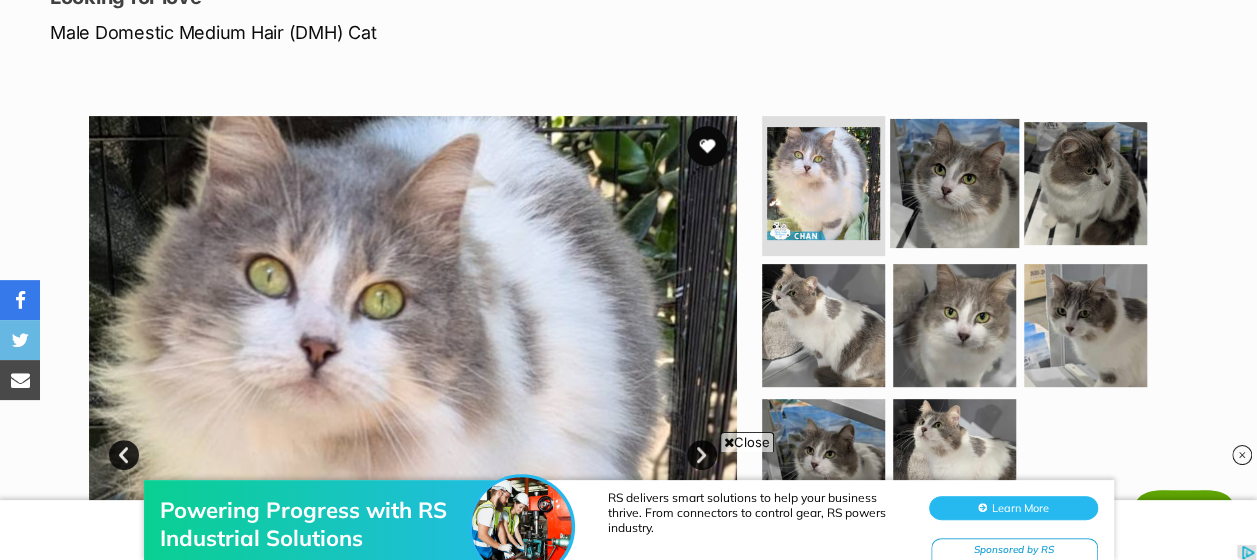 click at bounding box center (954, 183) 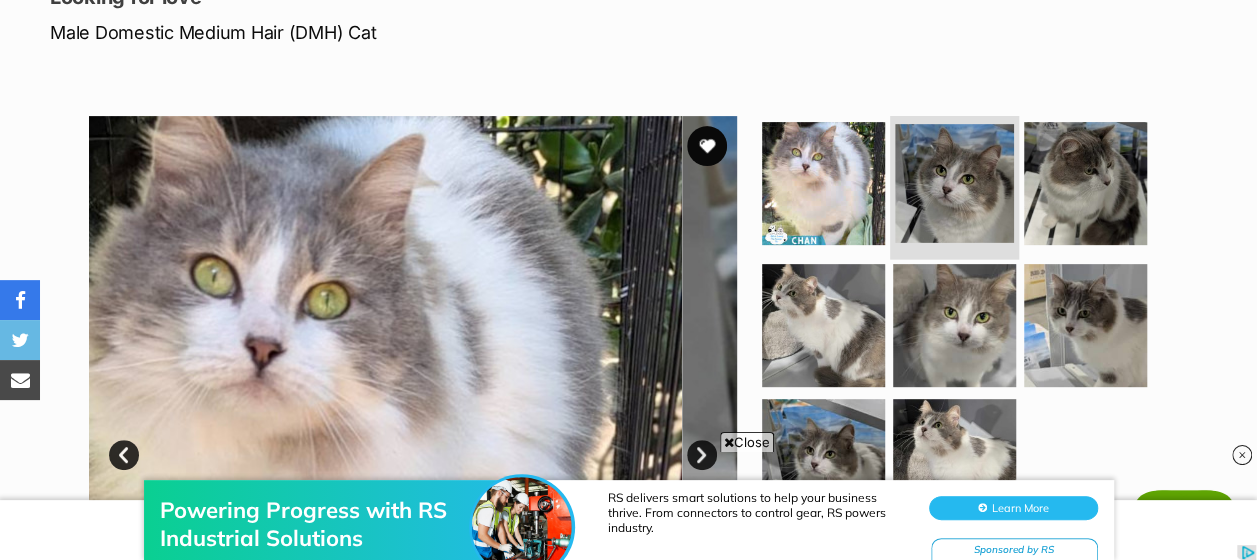 scroll, scrollTop: 0, scrollLeft: 0, axis: both 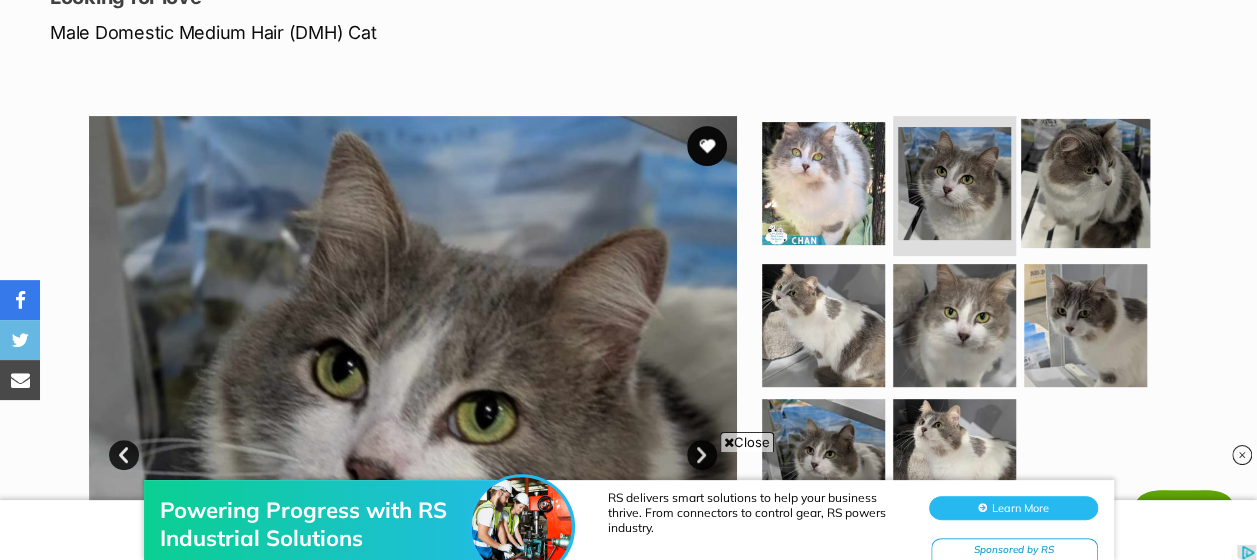 click at bounding box center [1085, 183] 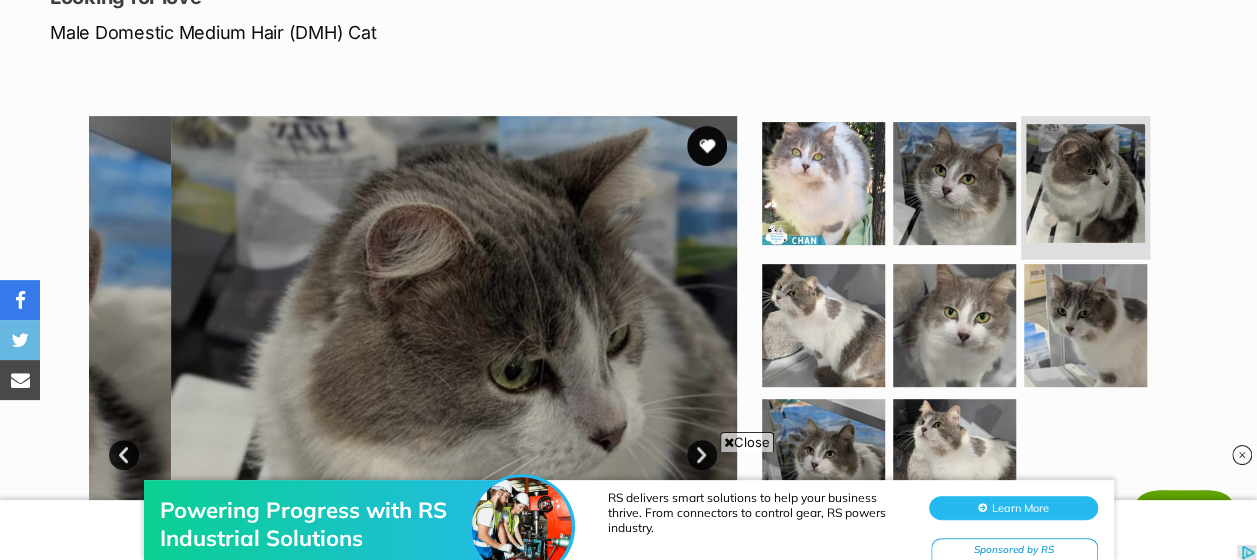 scroll, scrollTop: 0, scrollLeft: 0, axis: both 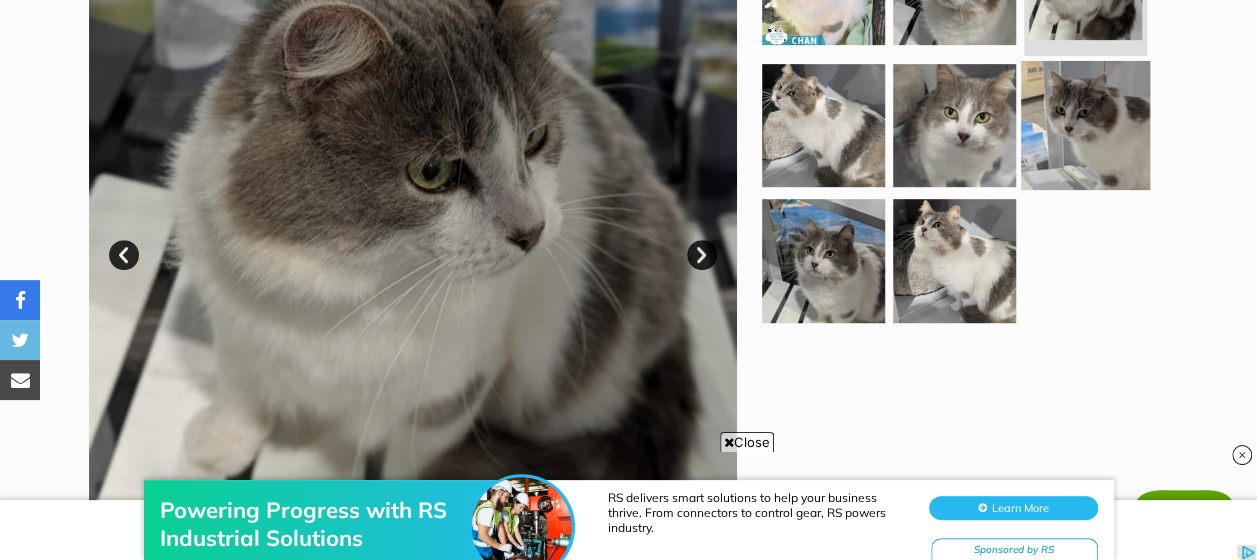 click at bounding box center (1085, 124) 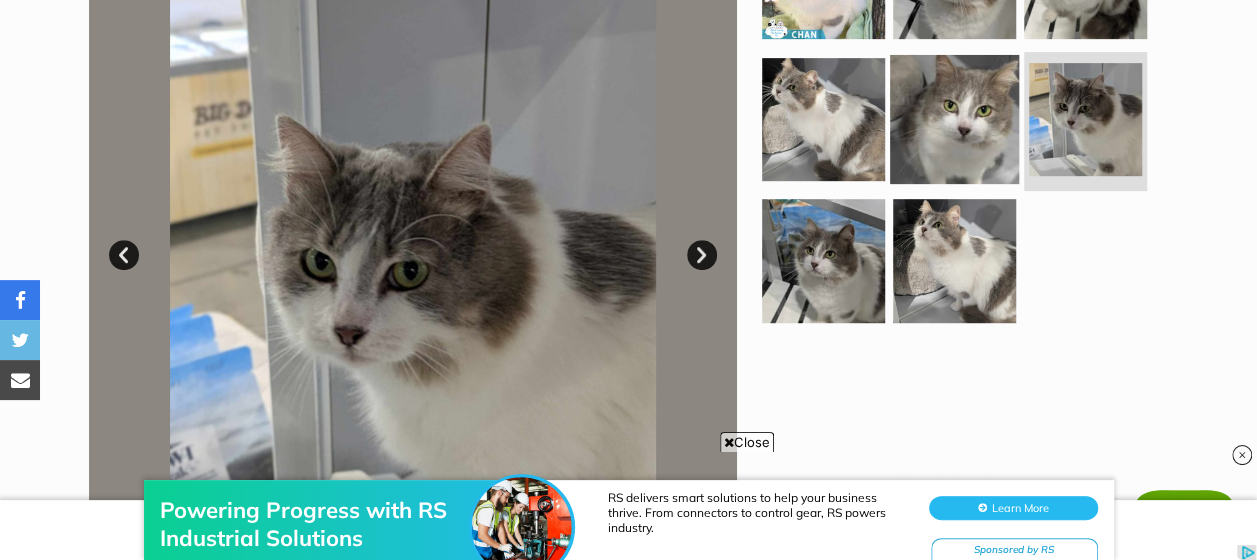click at bounding box center [954, 118] 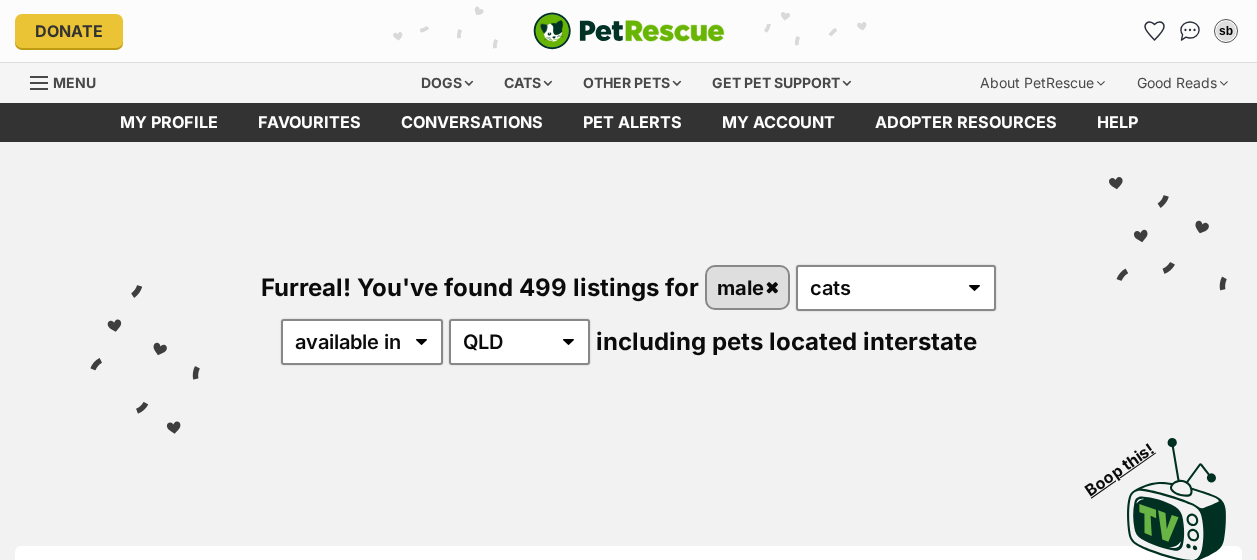 scroll, scrollTop: 0, scrollLeft: 0, axis: both 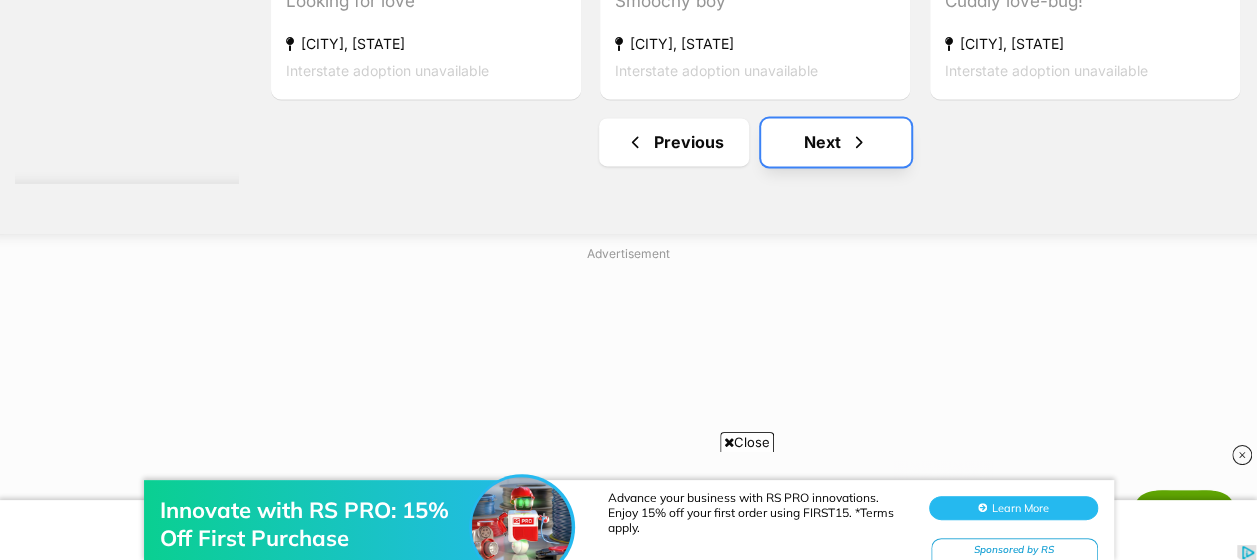 click on "Next" at bounding box center (836, 142) 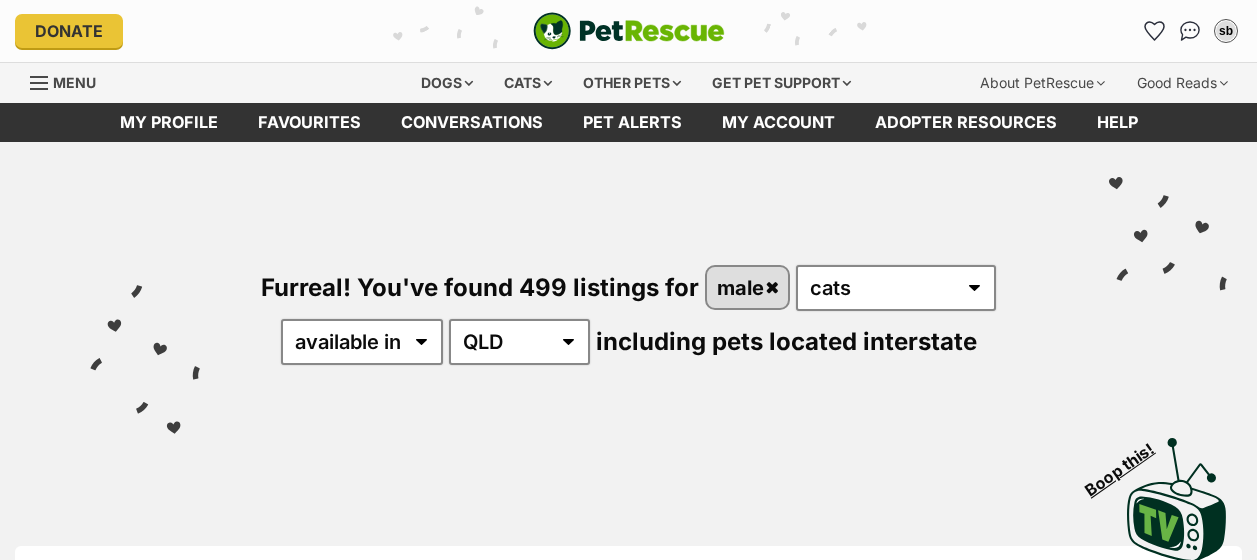 scroll, scrollTop: 0, scrollLeft: 0, axis: both 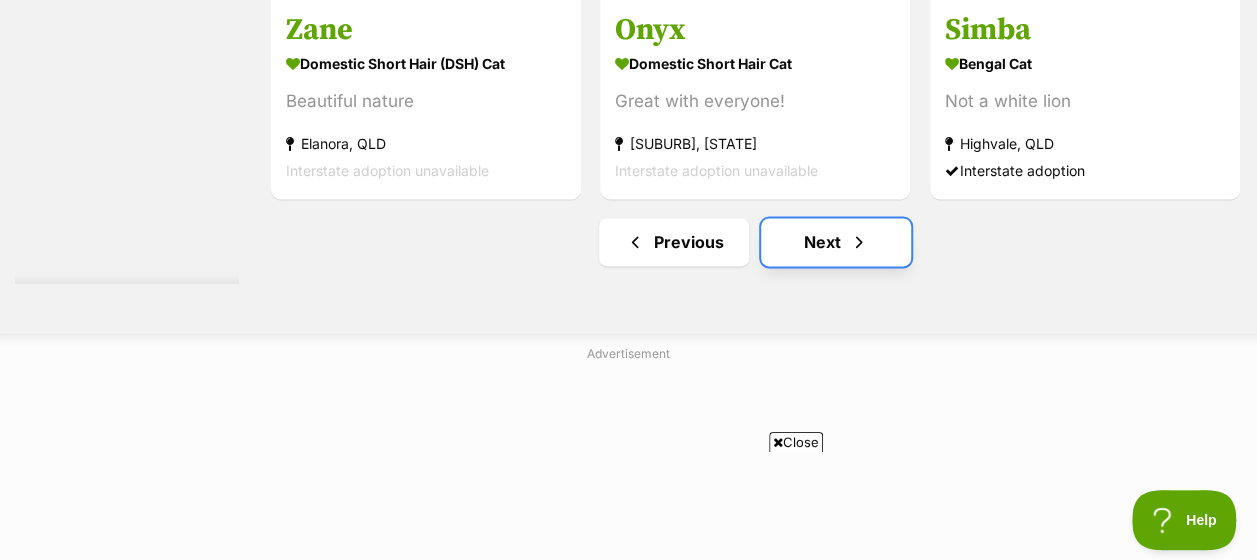 click on "Next" at bounding box center [836, 242] 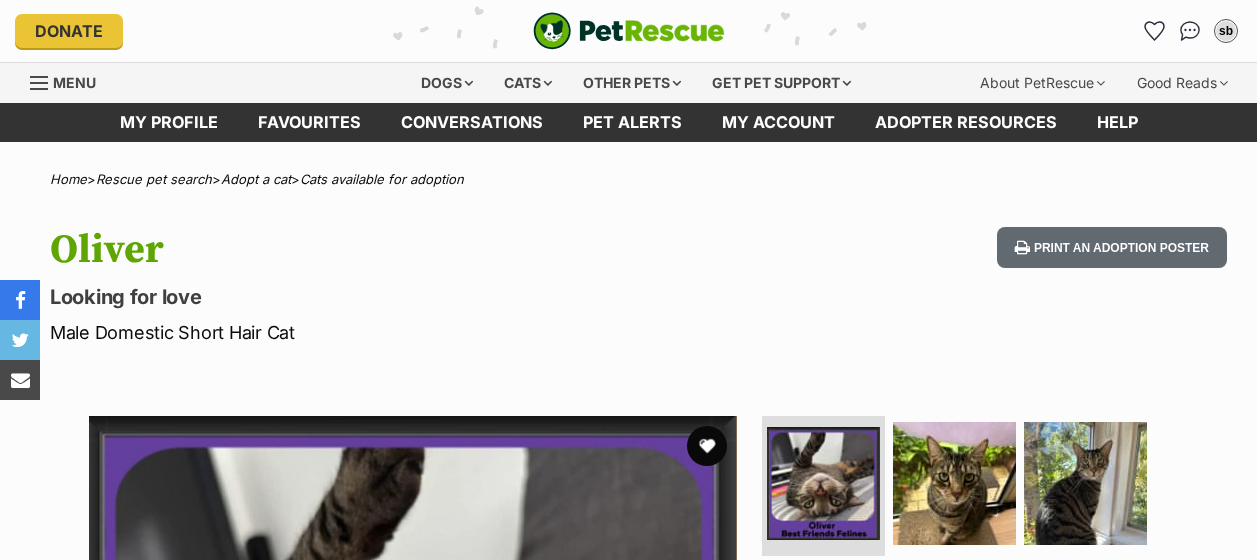 scroll, scrollTop: 0, scrollLeft: 0, axis: both 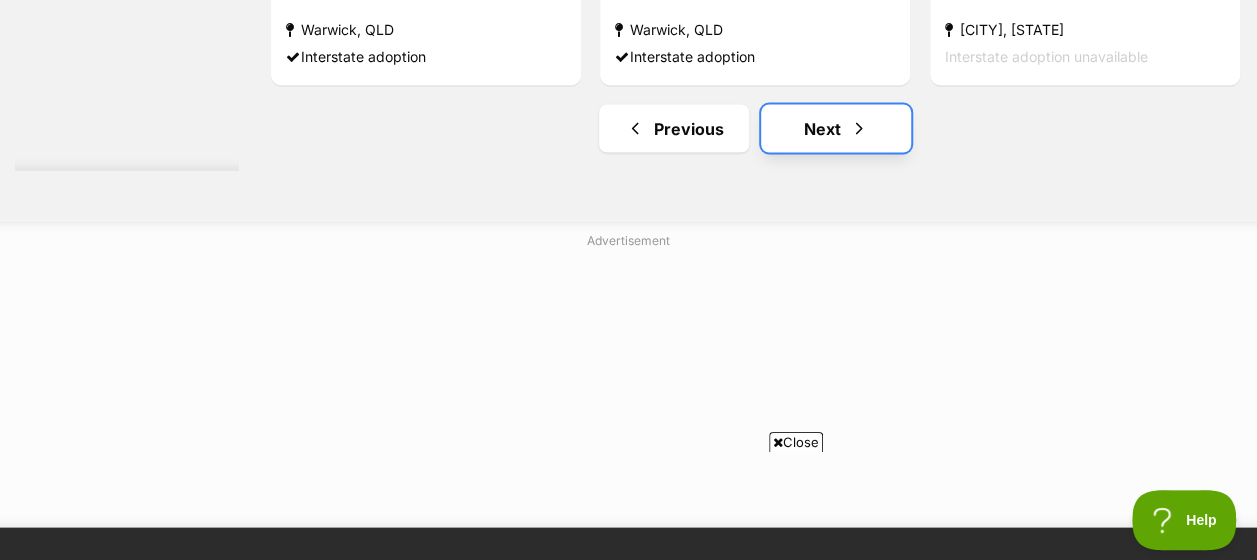 click on "Next" at bounding box center (836, 128) 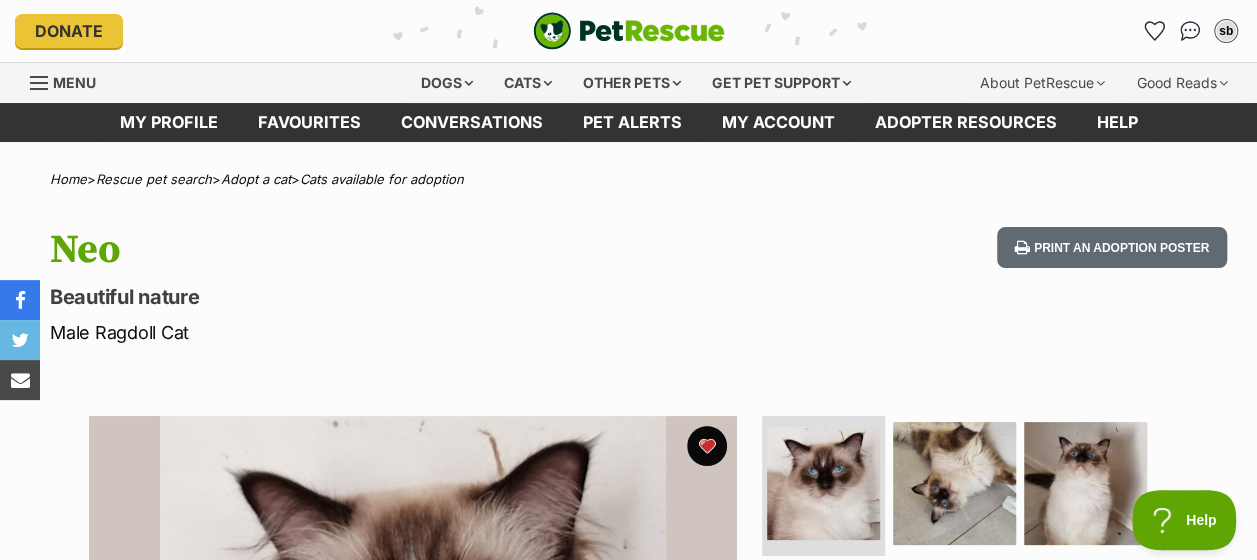 scroll, scrollTop: 0, scrollLeft: 0, axis: both 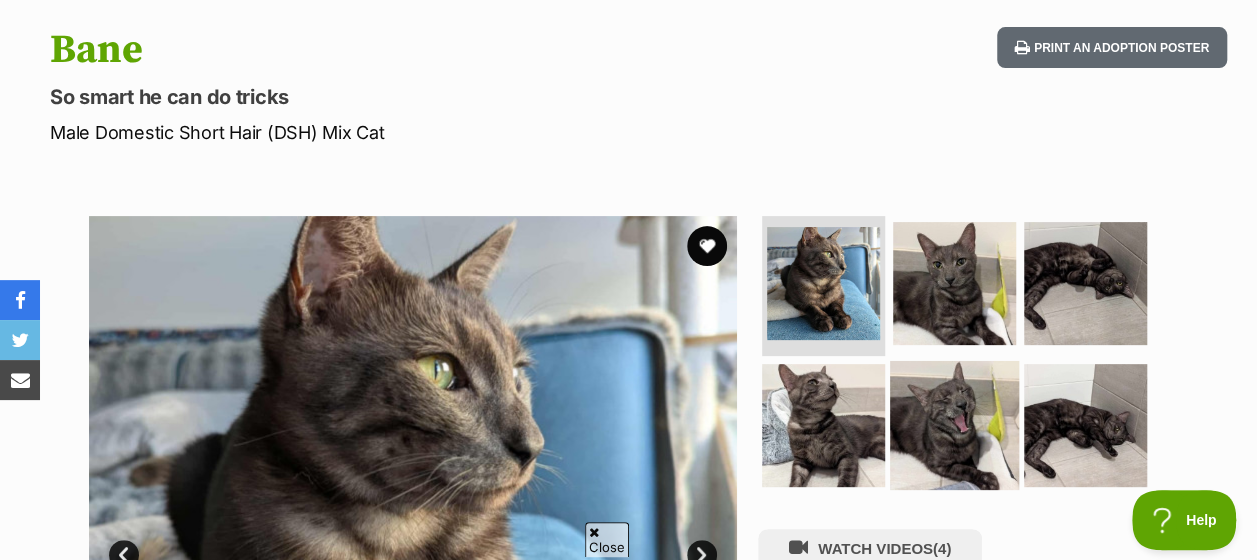 click at bounding box center (954, 424) 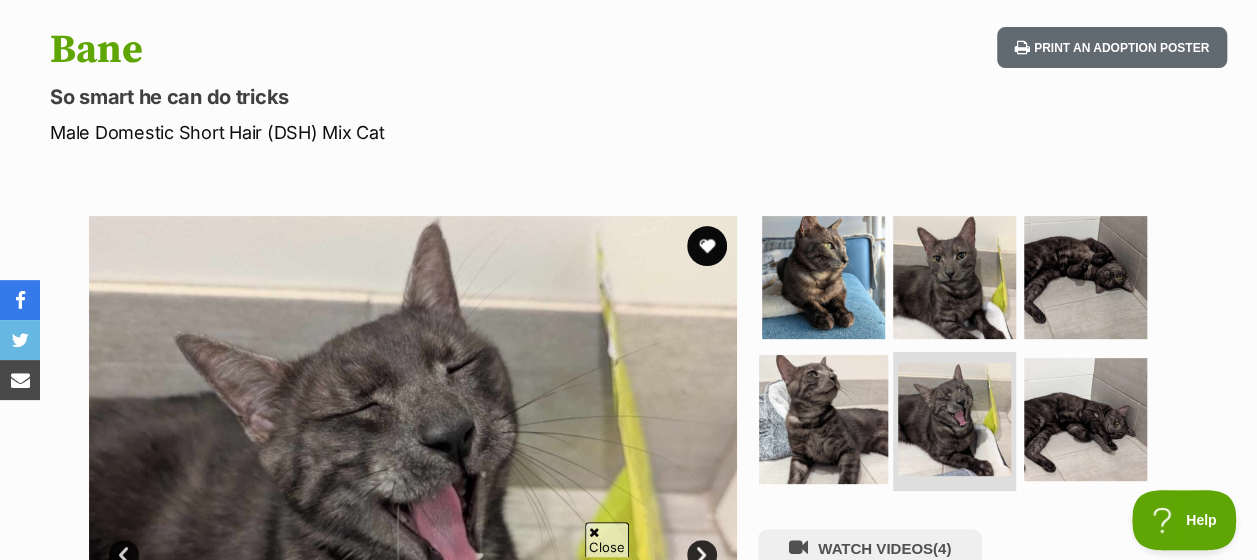click at bounding box center (823, 418) 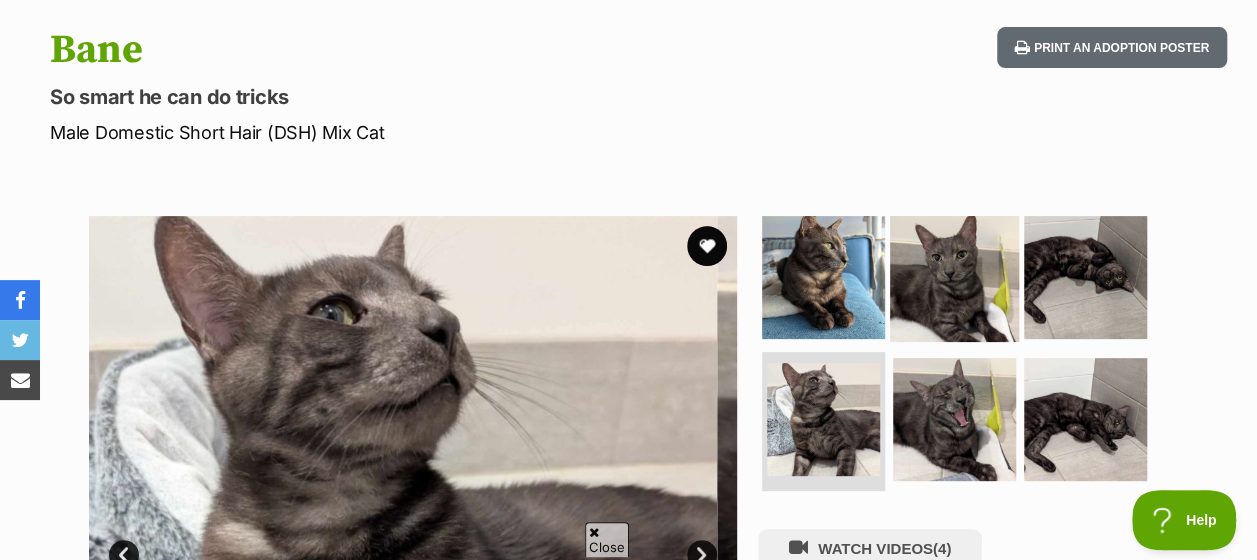 scroll, scrollTop: 0, scrollLeft: 0, axis: both 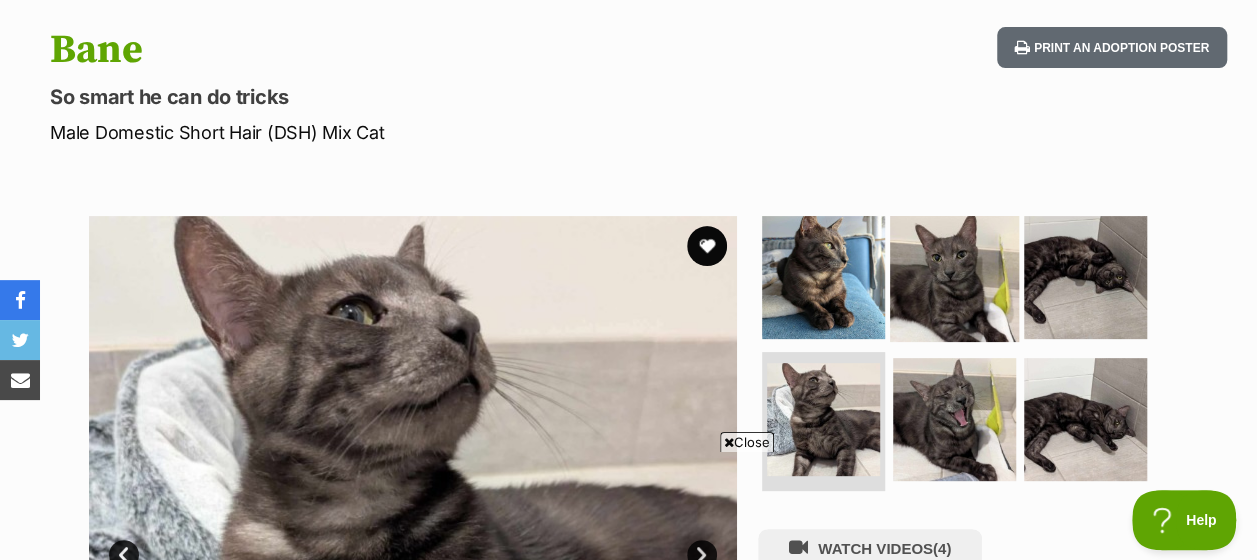 click at bounding box center (954, 277) 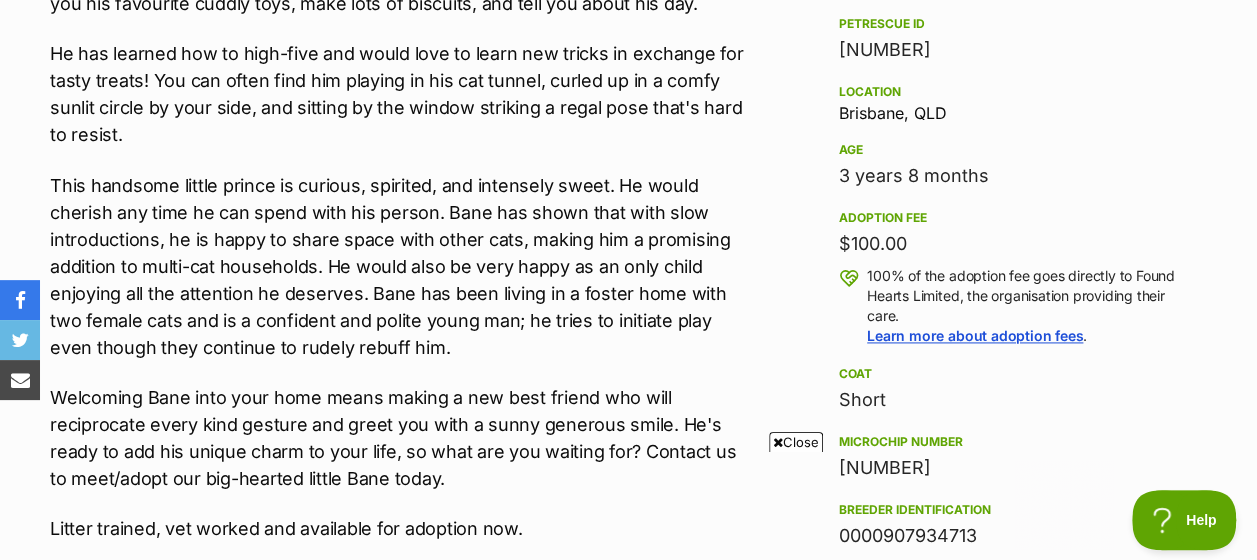 scroll, scrollTop: 1200, scrollLeft: 0, axis: vertical 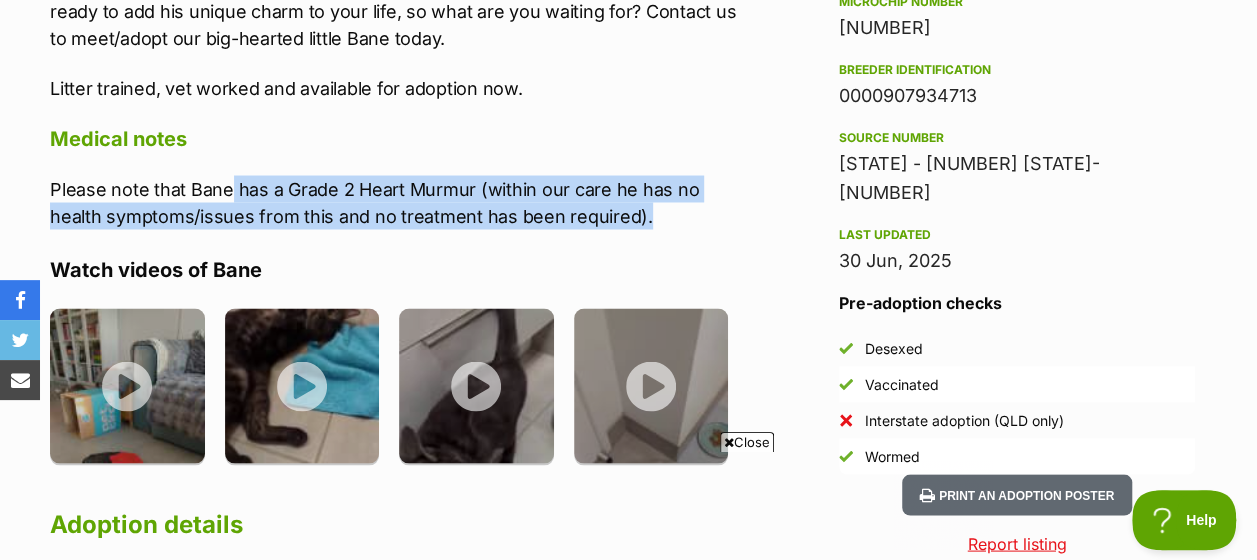 drag, startPoint x: 225, startPoint y: 184, endPoint x: 604, endPoint y: 212, distance: 380.0329 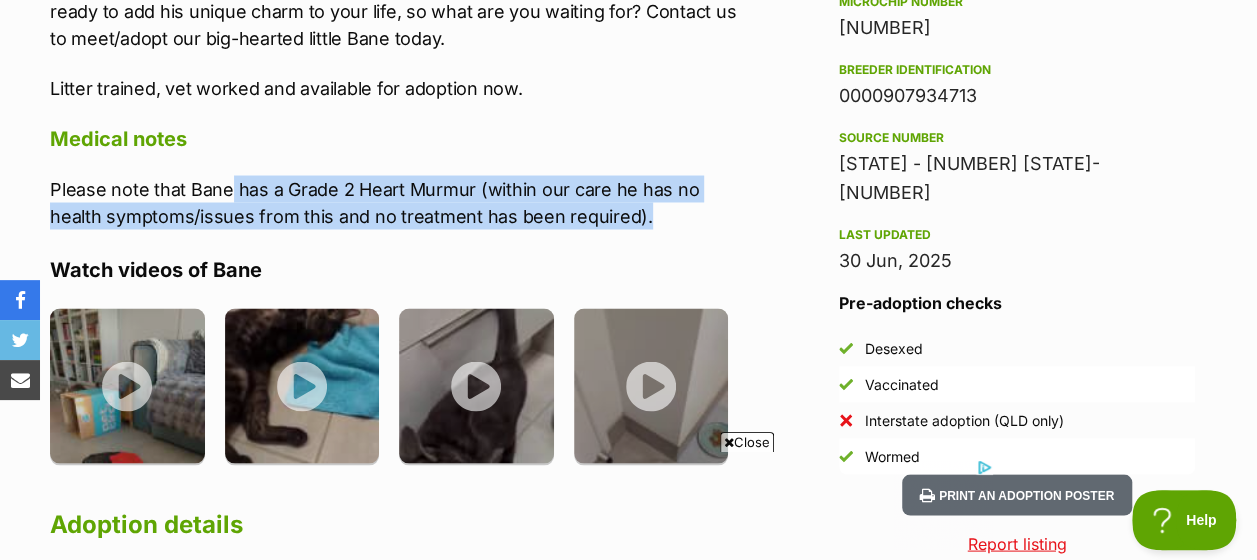 scroll, scrollTop: 0, scrollLeft: 0, axis: both 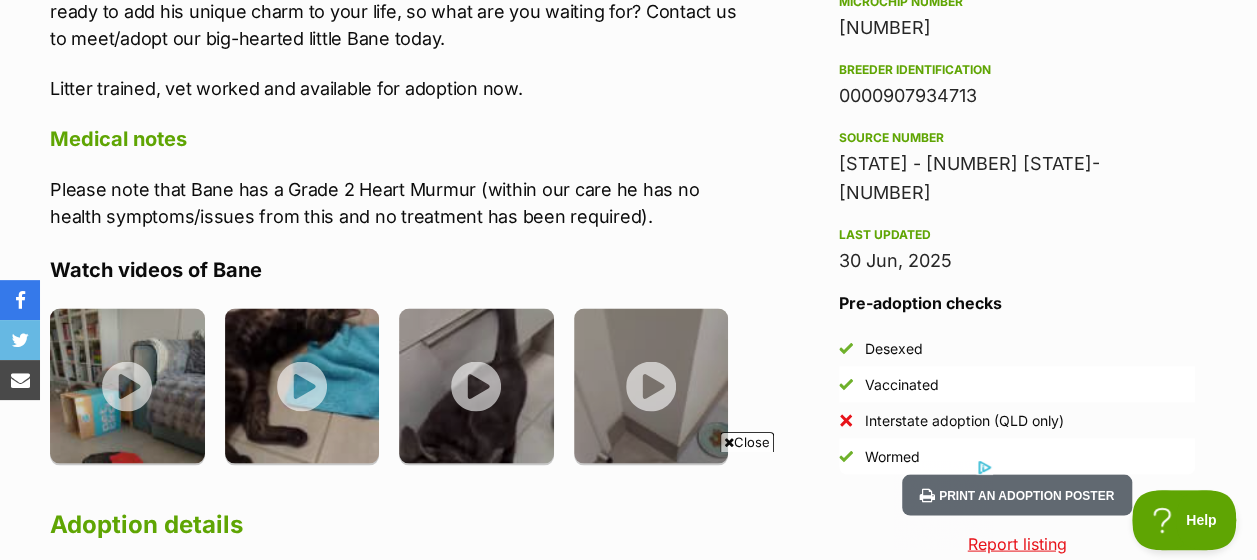 click on "About Bane
Bane is a sweet and soulful one-of-a-kind kitty who is a black smoke tabby with a stunning coat. He is an affectionate, playful and confident boy who loves to show you his favourite cuddly toys, make lots of biscuits, and tell you about his day.
He has learned how to high-five and would love to learn new tricks in exchange for tasty treats! You can often find him playing in his cat tunnel, curled up in a comfy sunlit circle by your side, and sitting by the window striking a regal pose that's hard to resist.
Welcoming Bane into your home means making a new best friend who will reciprocate every kind gesture and greet you with a sunny generous smile. He's ready to add his unique charm to your life, so what are you waiting for? Contact us to meet/adopt our big-hearted little Bane today.
Litter trained, vet worked and available for adoption now.
Medical notes
Watch videos of Bane
Adoption details
Moderate
What does this mean?" at bounding box center (399, 76) 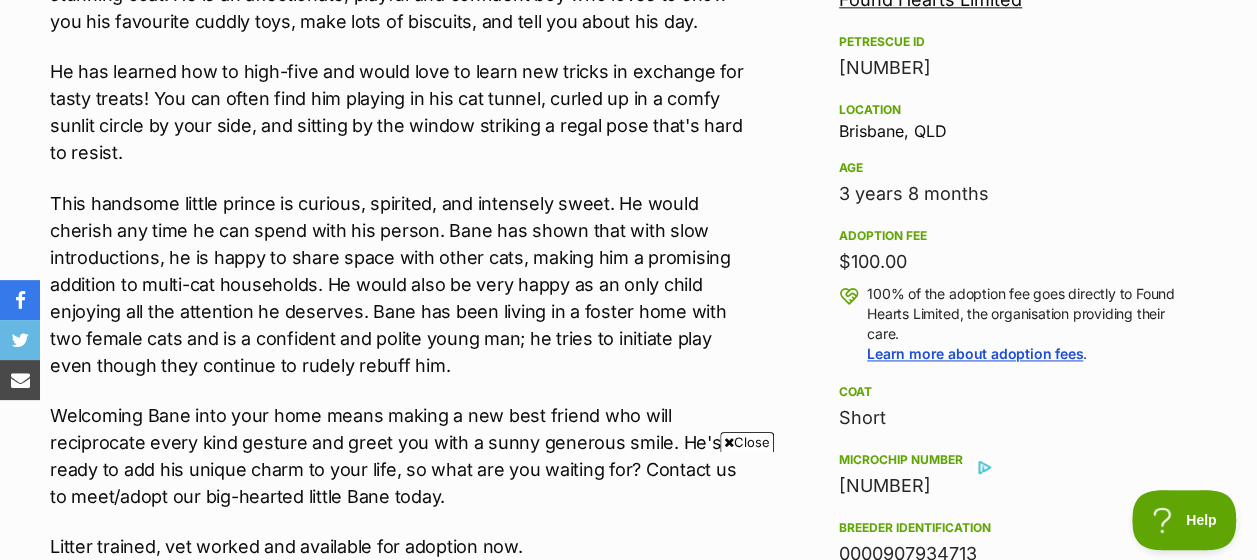scroll, scrollTop: 1200, scrollLeft: 0, axis: vertical 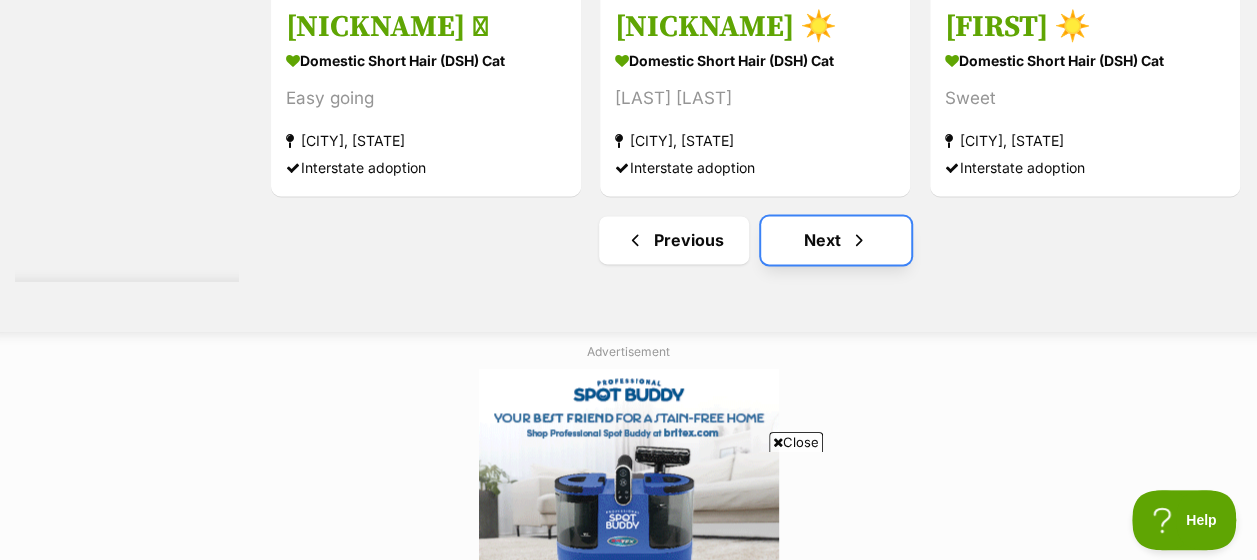 click on "Next" at bounding box center (836, 240) 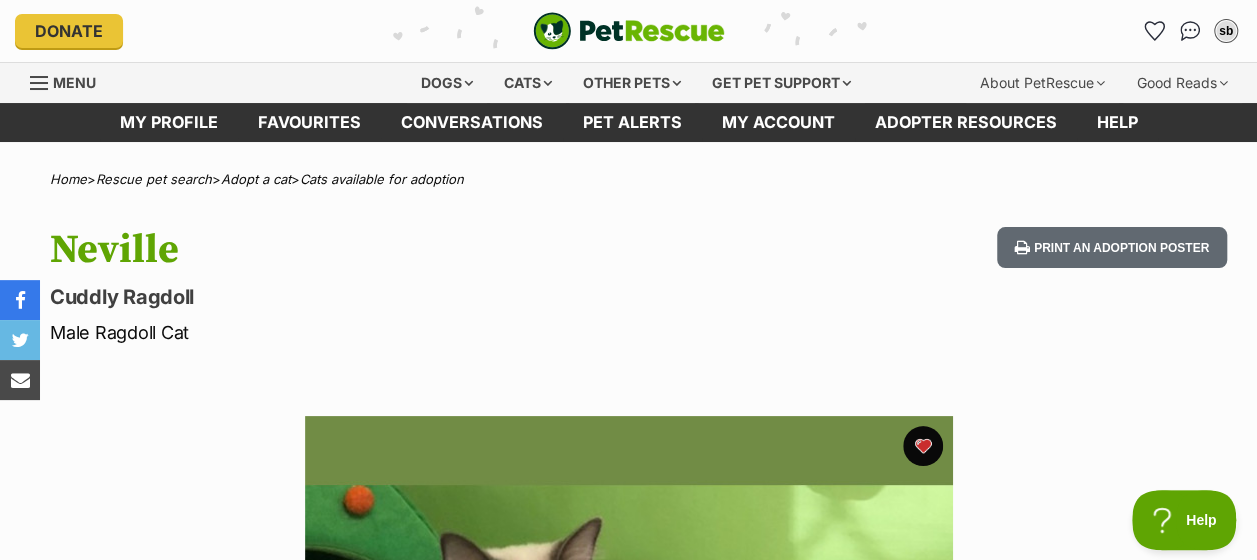 scroll, scrollTop: 0, scrollLeft: 0, axis: both 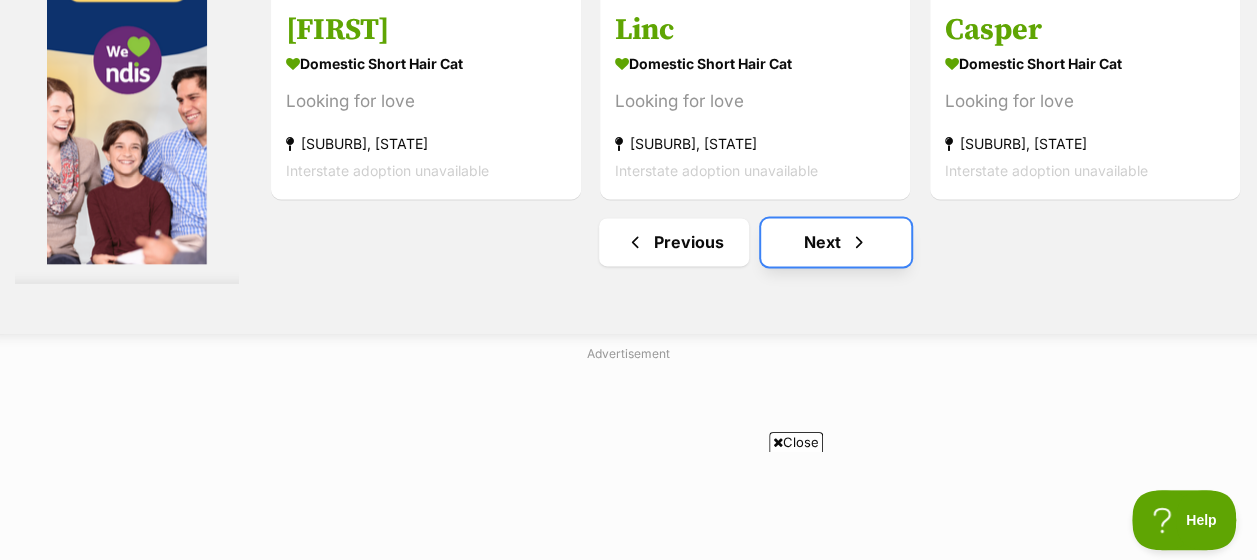 click on "Next" at bounding box center (836, 242) 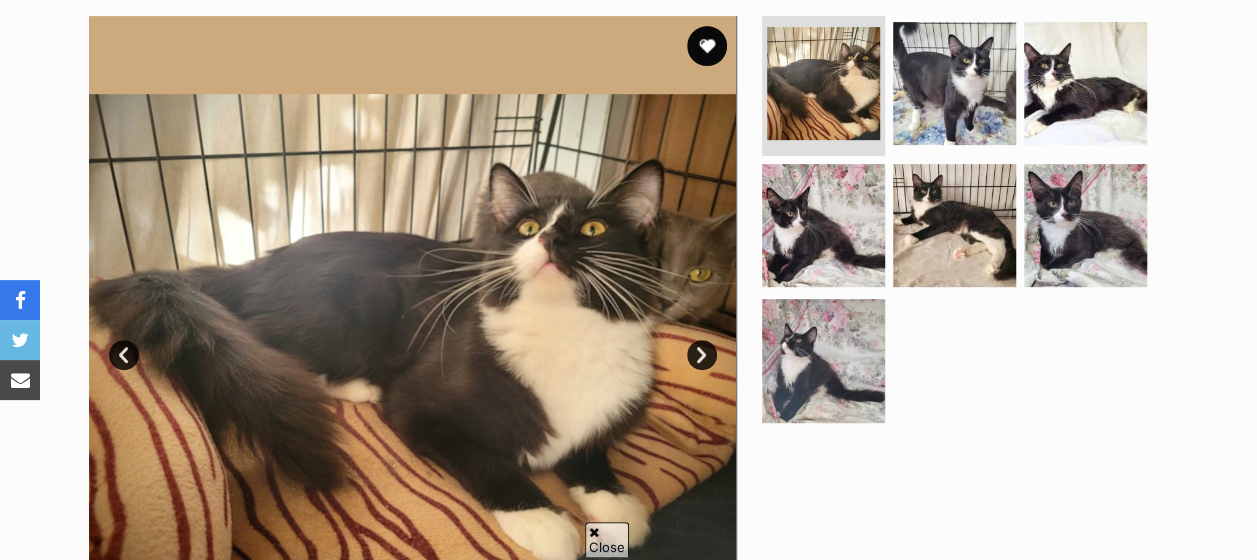 scroll, scrollTop: 400, scrollLeft: 0, axis: vertical 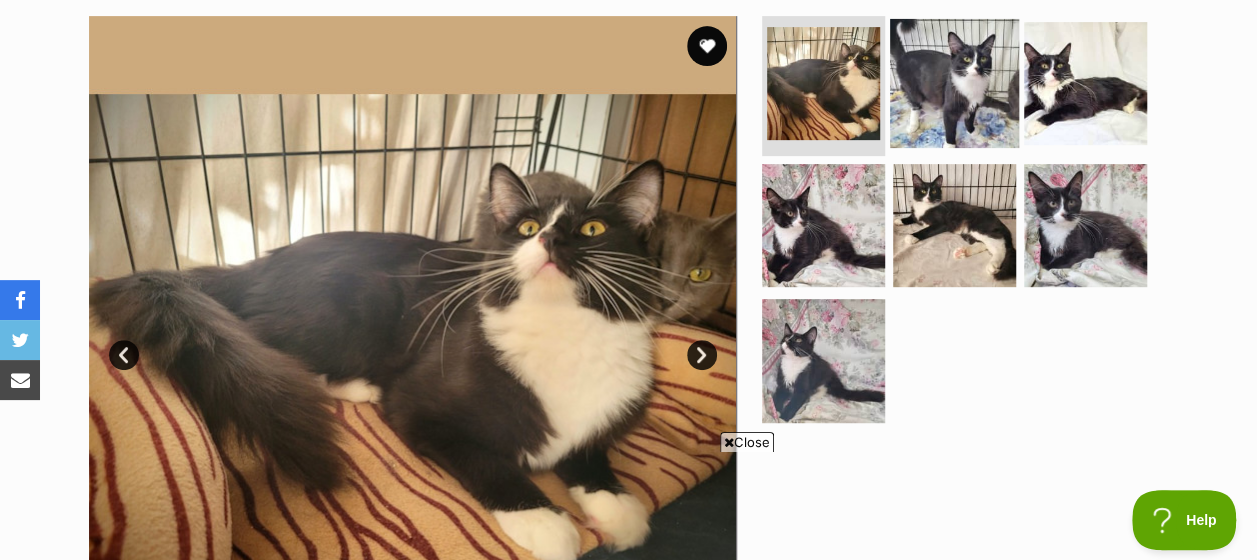 click at bounding box center (954, 83) 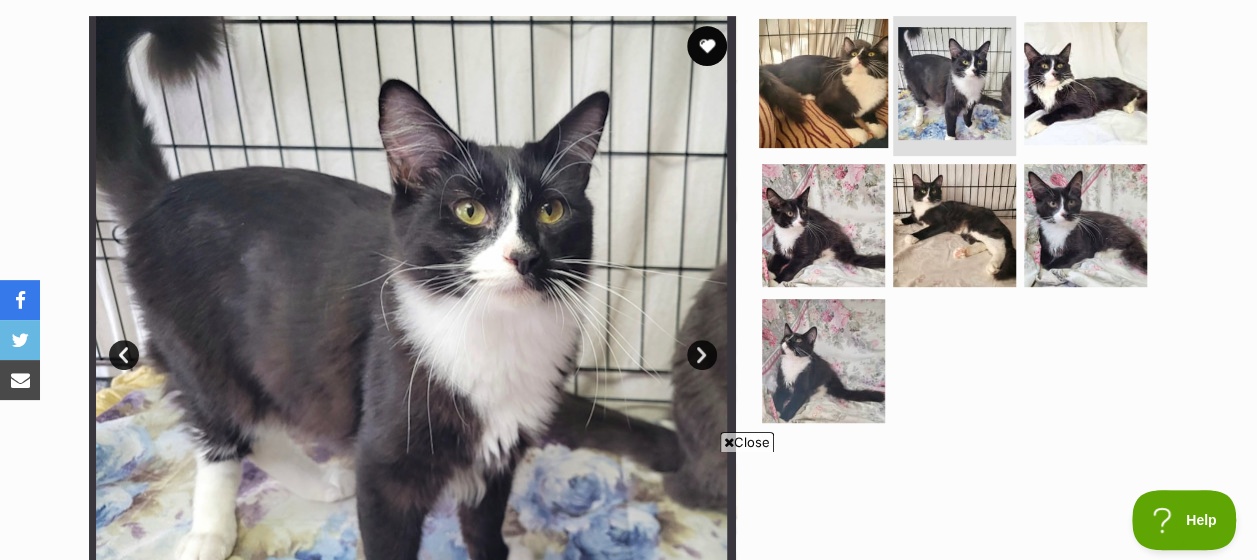 scroll, scrollTop: 0, scrollLeft: 0, axis: both 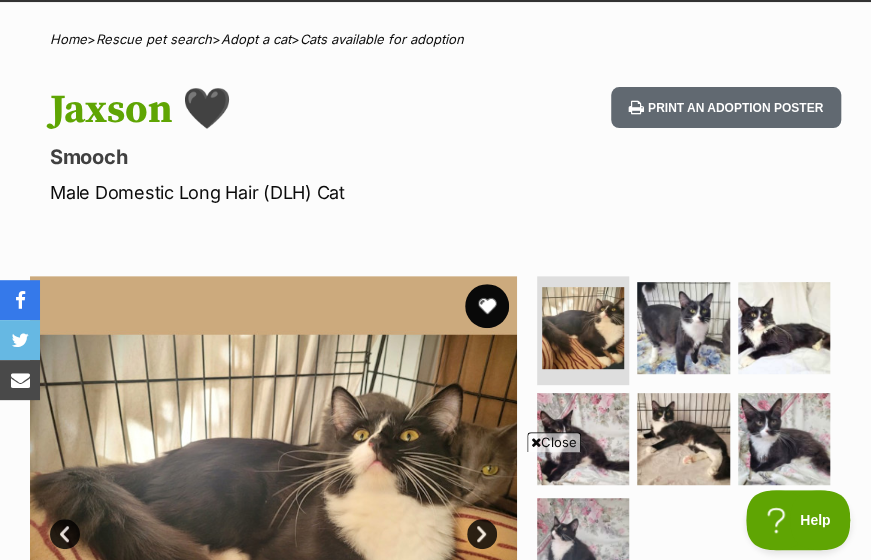 click at bounding box center [487, 306] 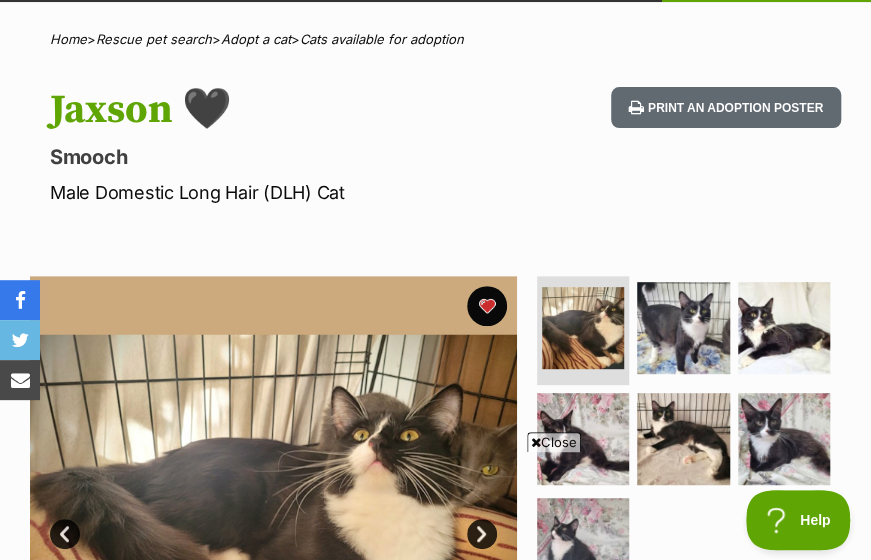 scroll, scrollTop: 0, scrollLeft: 0, axis: both 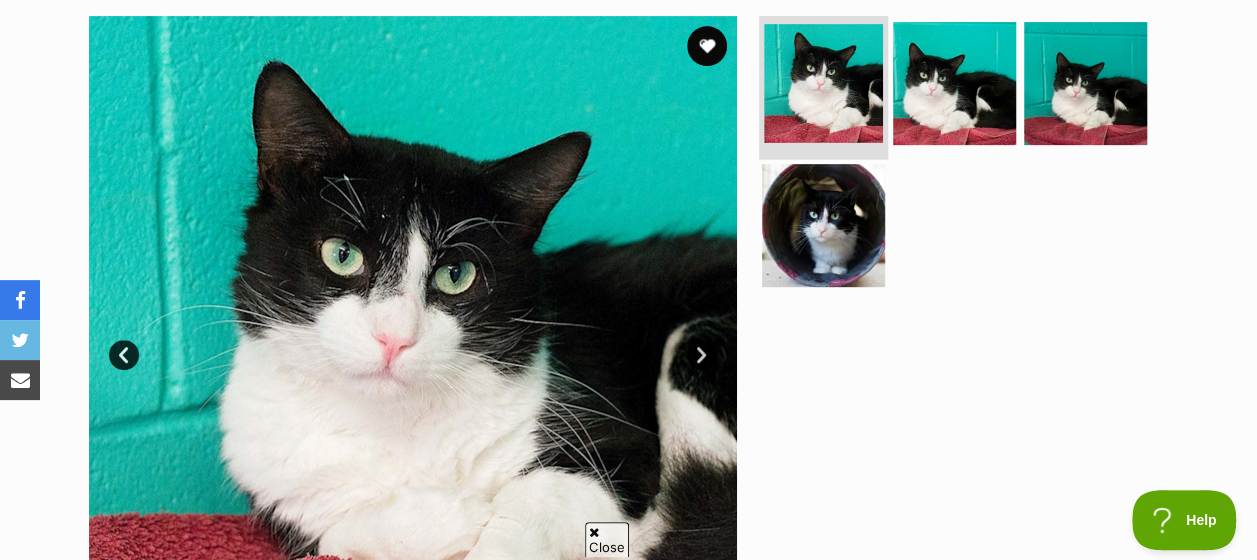click at bounding box center (823, 83) 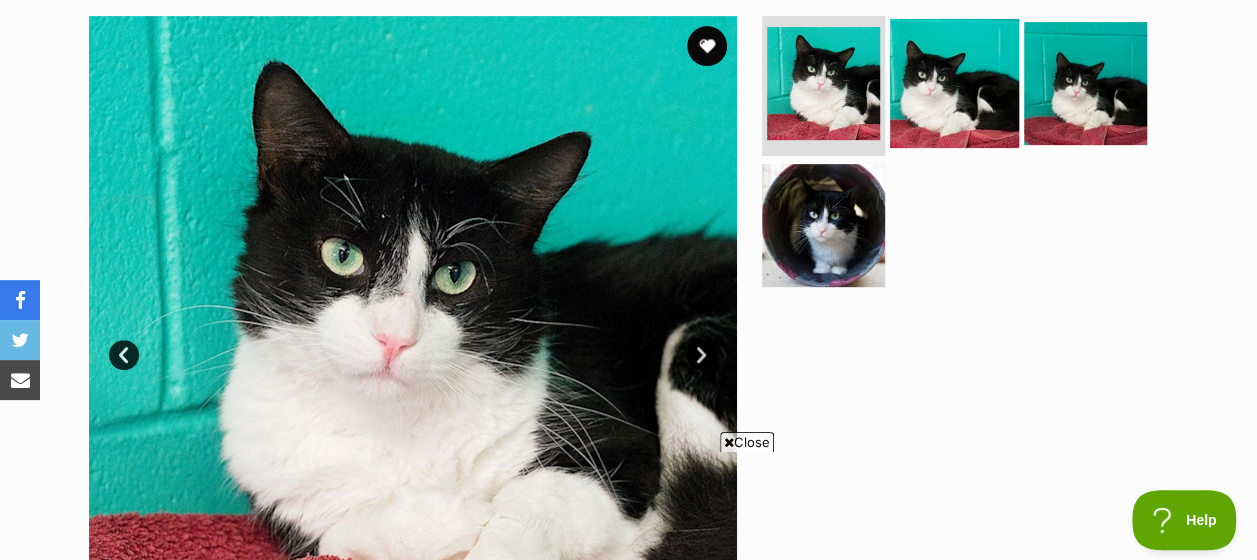 click at bounding box center [954, 83] 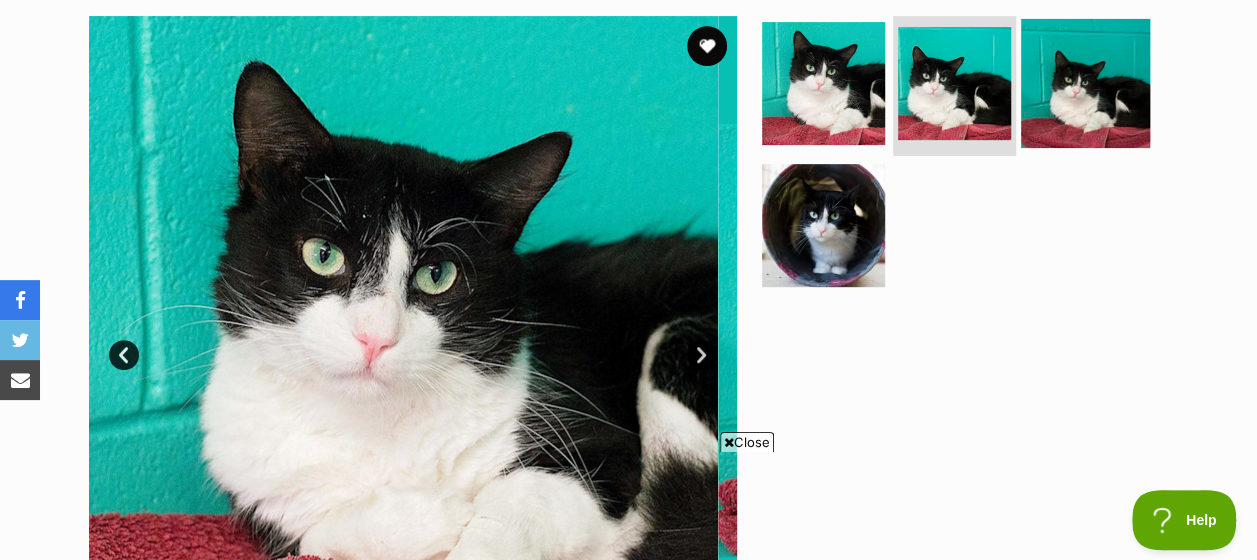 scroll, scrollTop: 0, scrollLeft: 0, axis: both 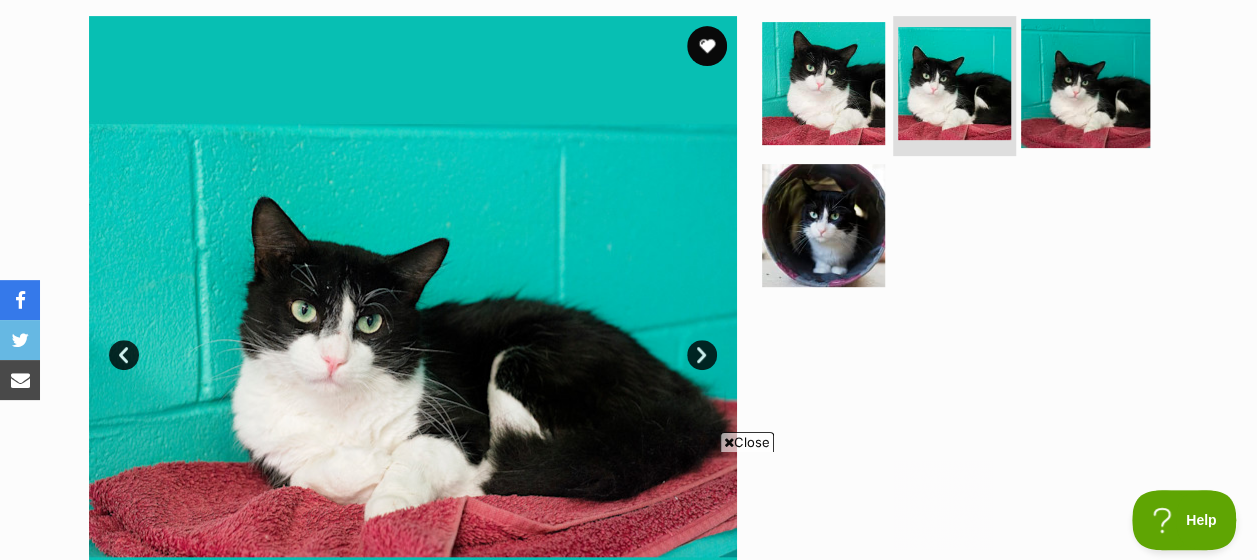 click at bounding box center (1085, 83) 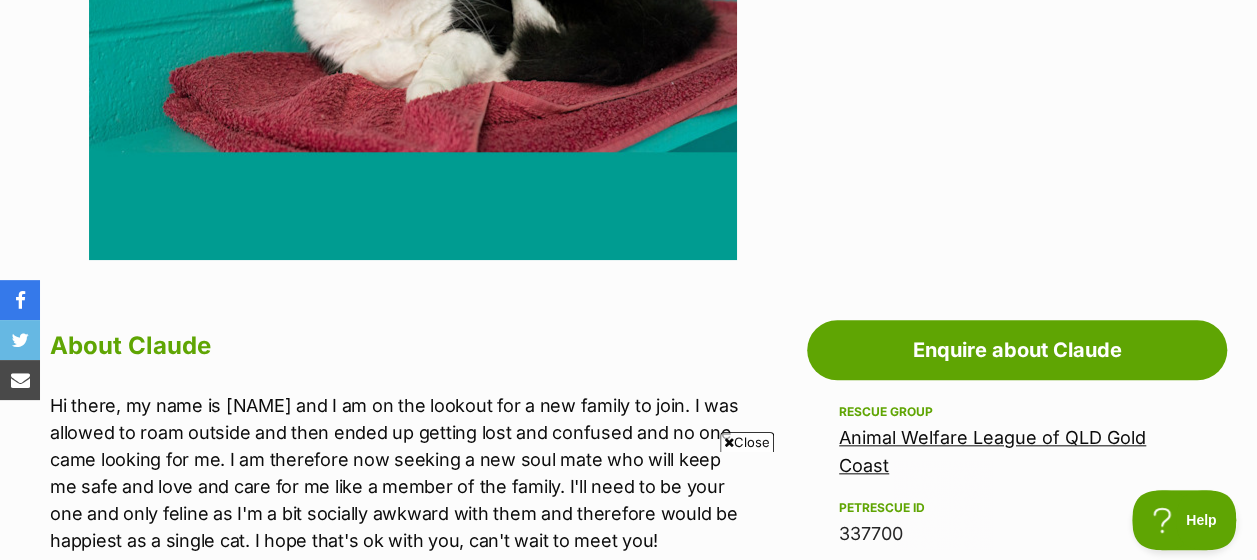 scroll, scrollTop: 500, scrollLeft: 0, axis: vertical 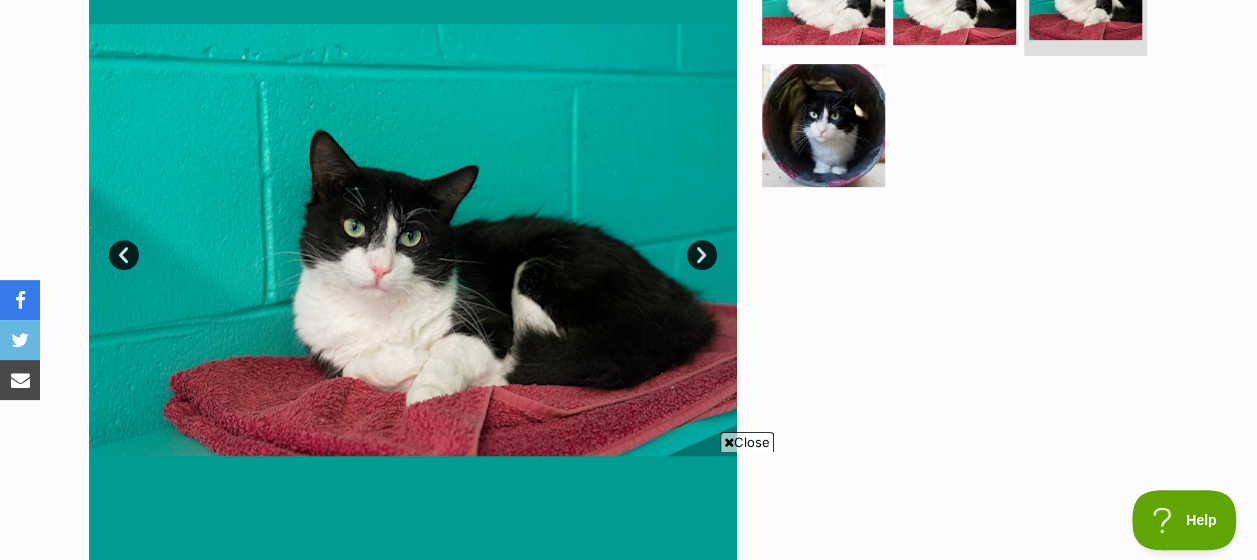click at bounding box center [413, 240] 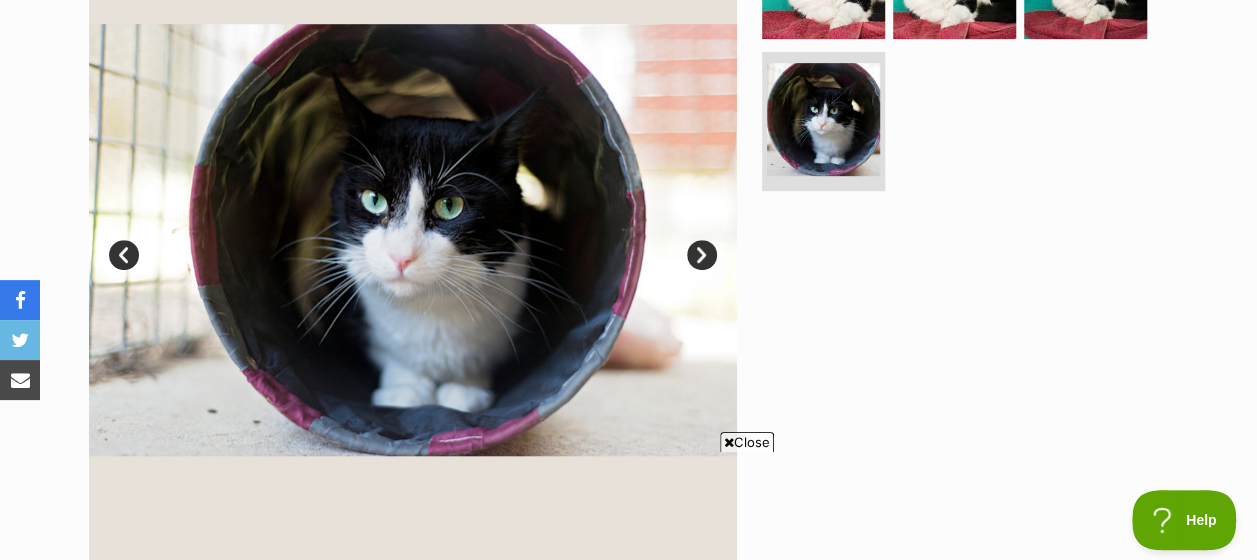 click on "Next" at bounding box center [702, 255] 